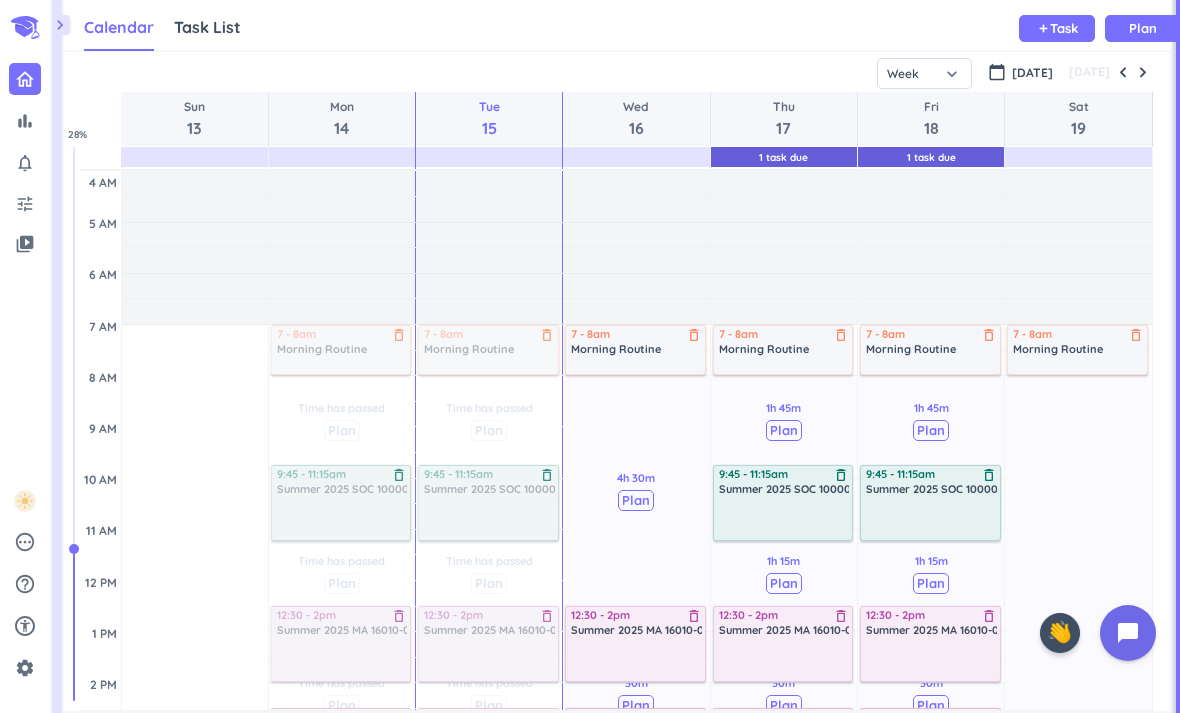 scroll, scrollTop: 0, scrollLeft: 0, axis: both 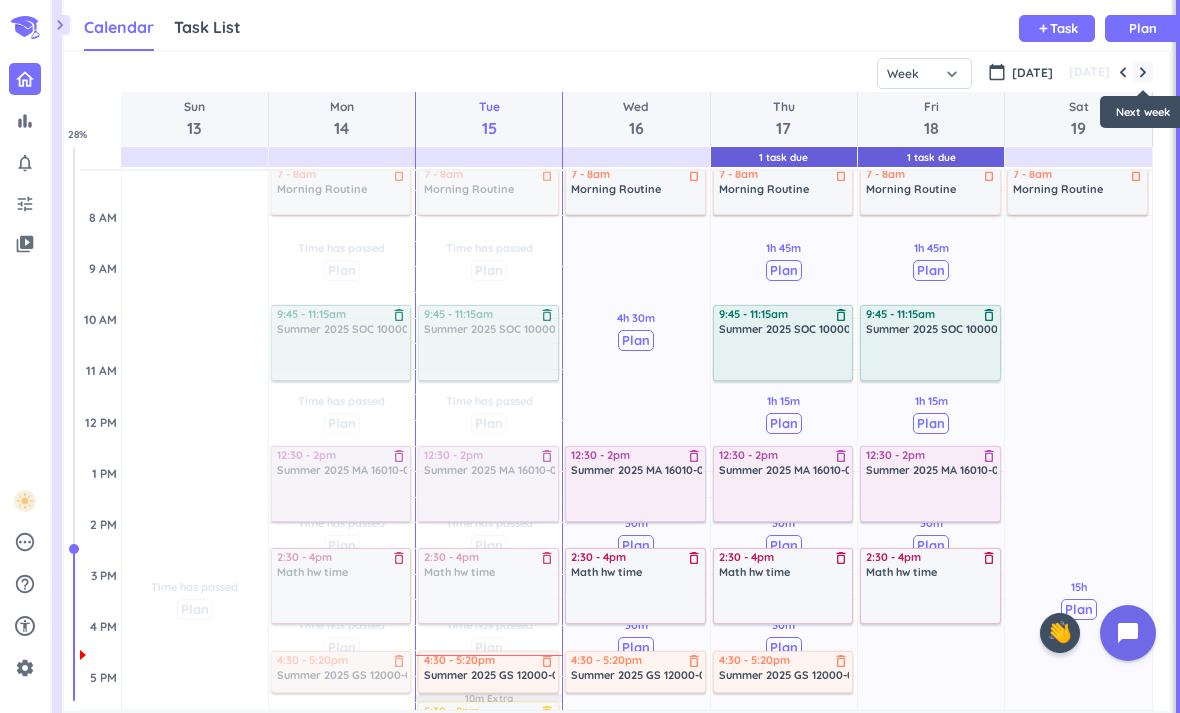 click at bounding box center [1143, 72] 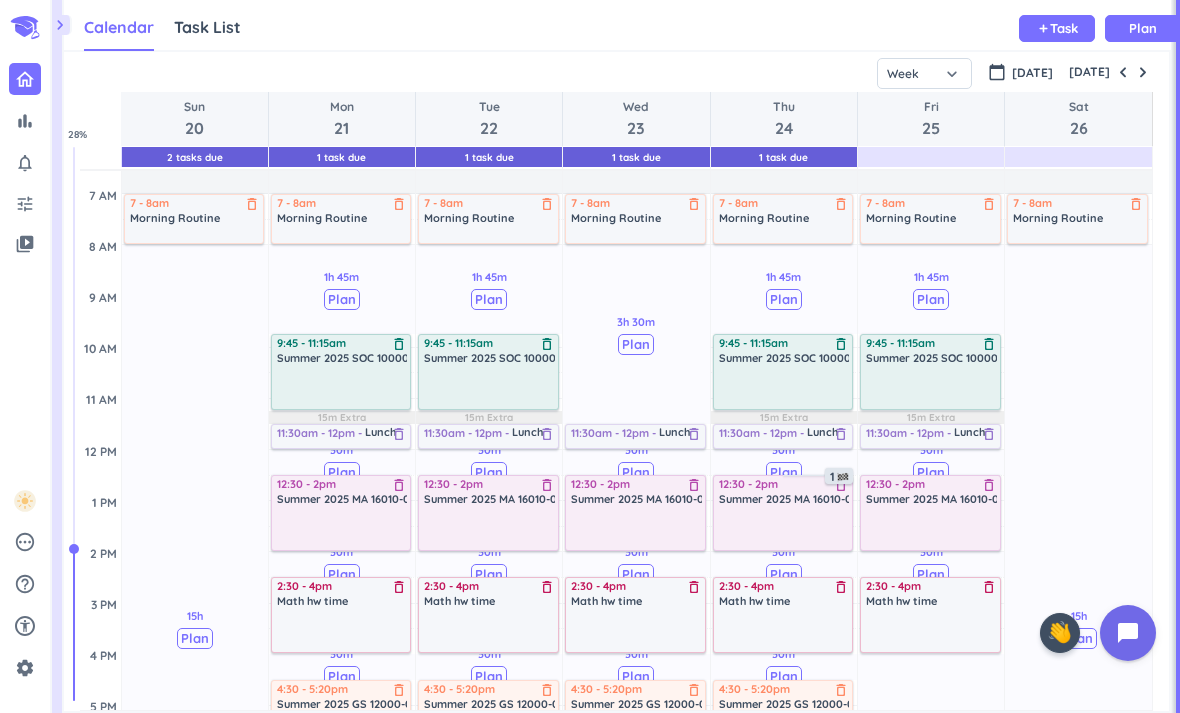 scroll, scrollTop: 132, scrollLeft: 0, axis: vertical 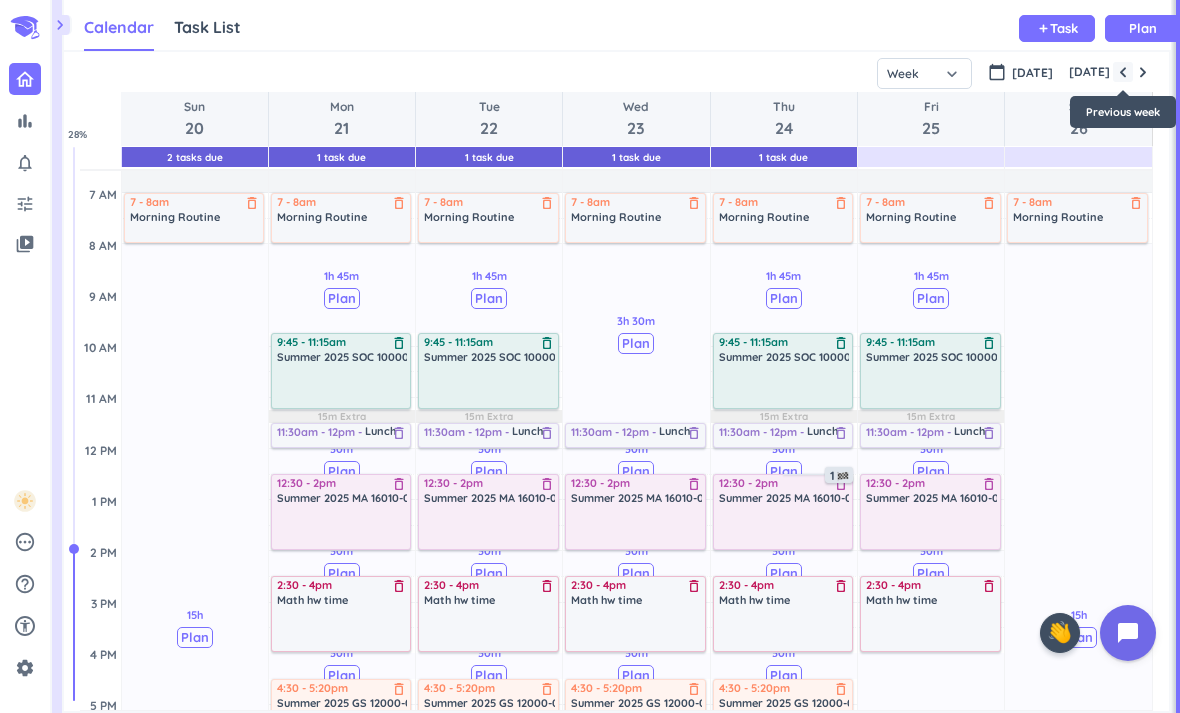 click at bounding box center [1123, 72] 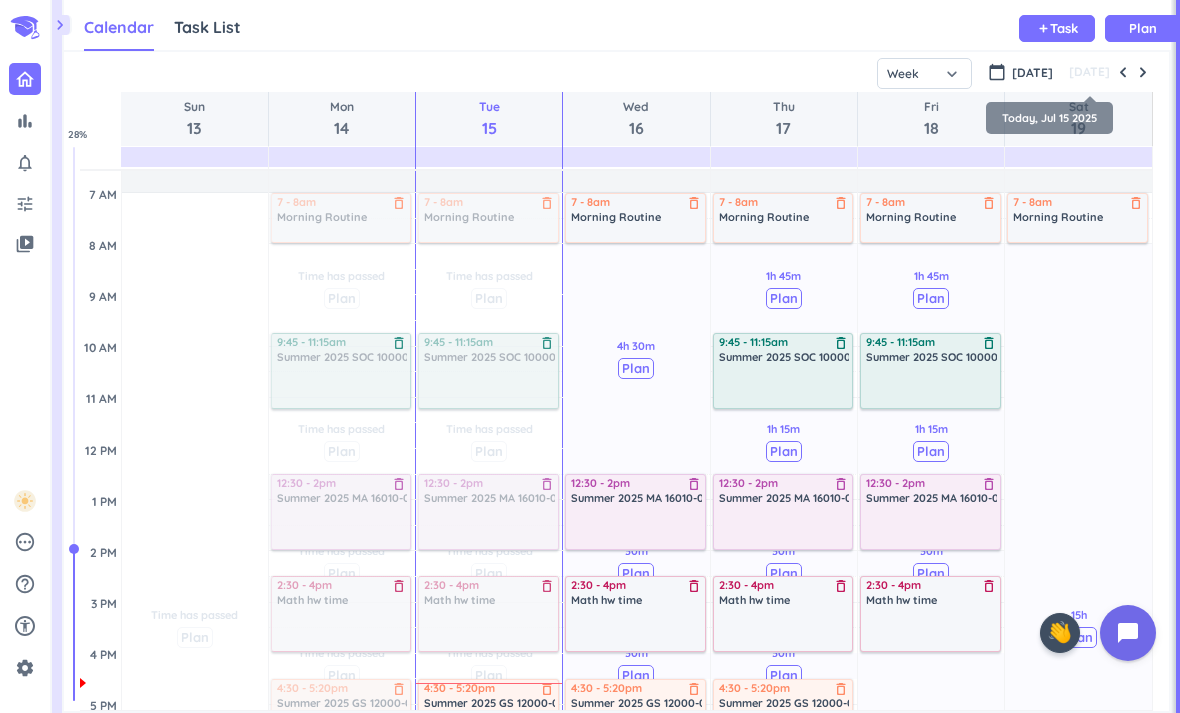 scroll, scrollTop: 104, scrollLeft: 0, axis: vertical 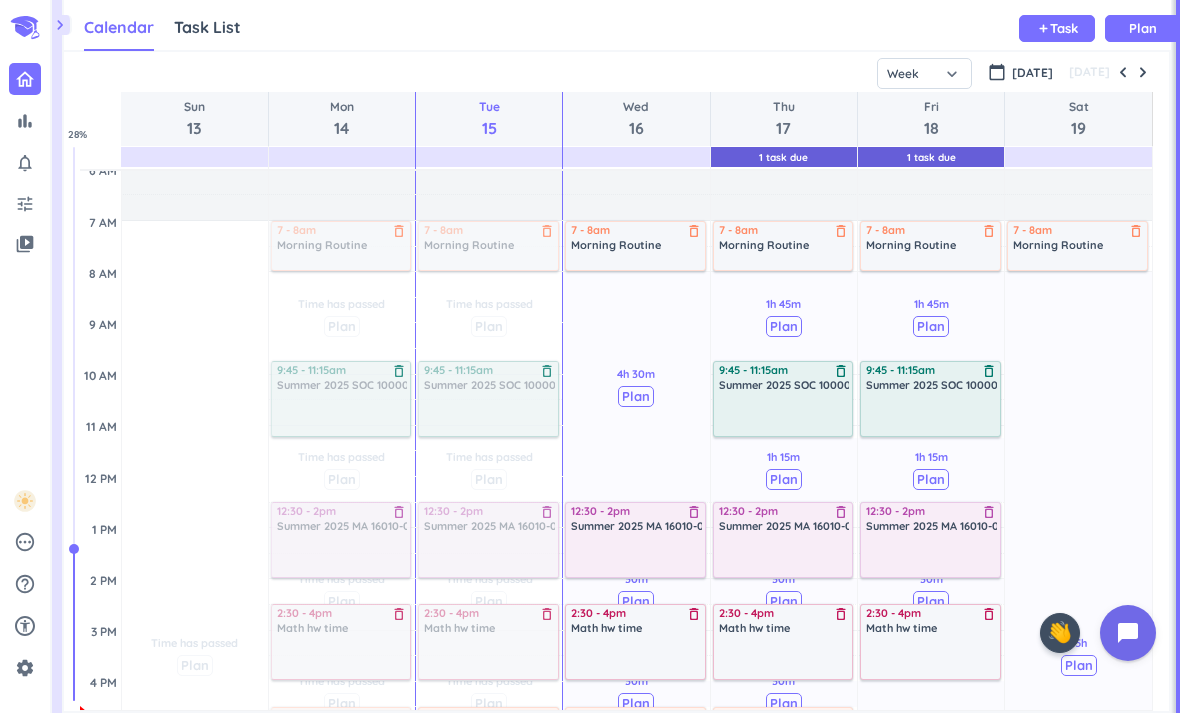 click on "chevron_right" at bounding box center [60, 25] 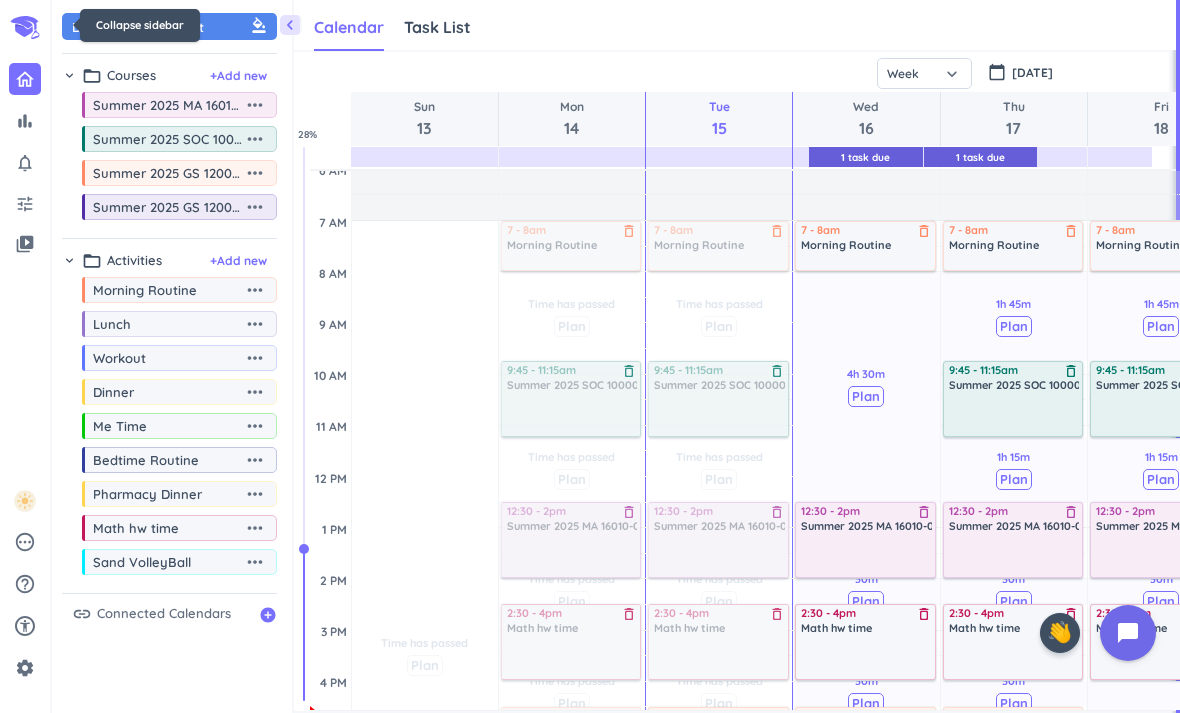 scroll, scrollTop: 50, scrollLeft: 1097, axis: both 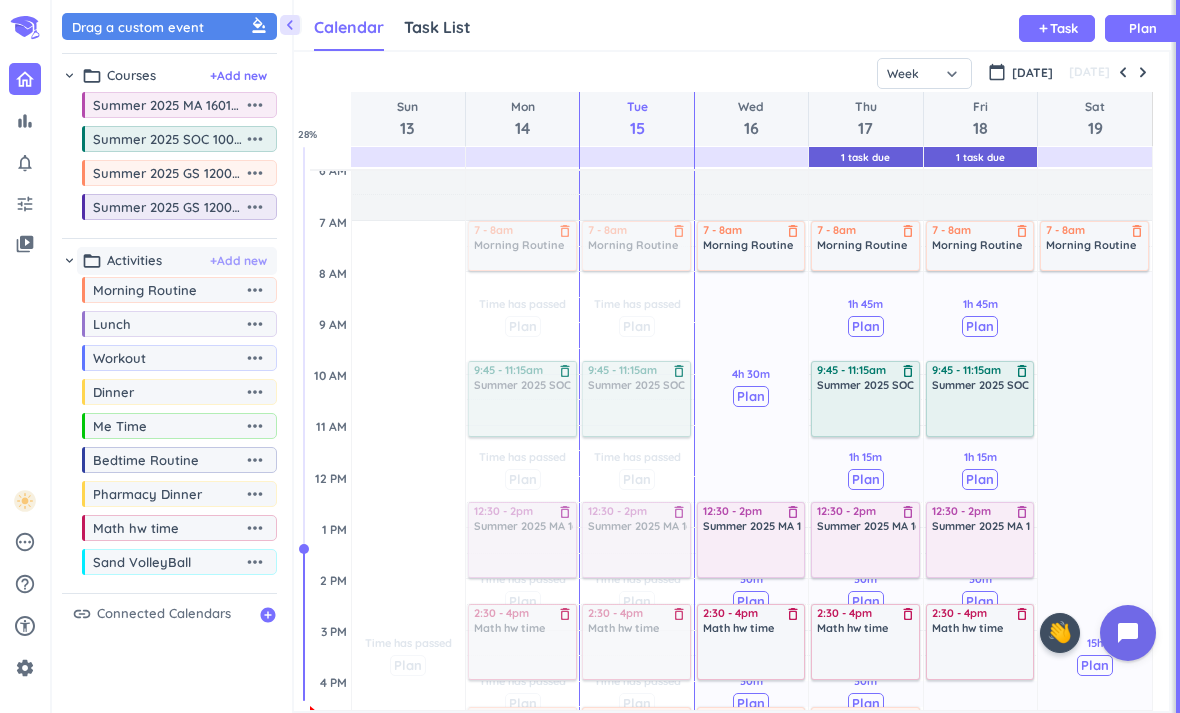 click on "+  Add new" at bounding box center (238, 261) 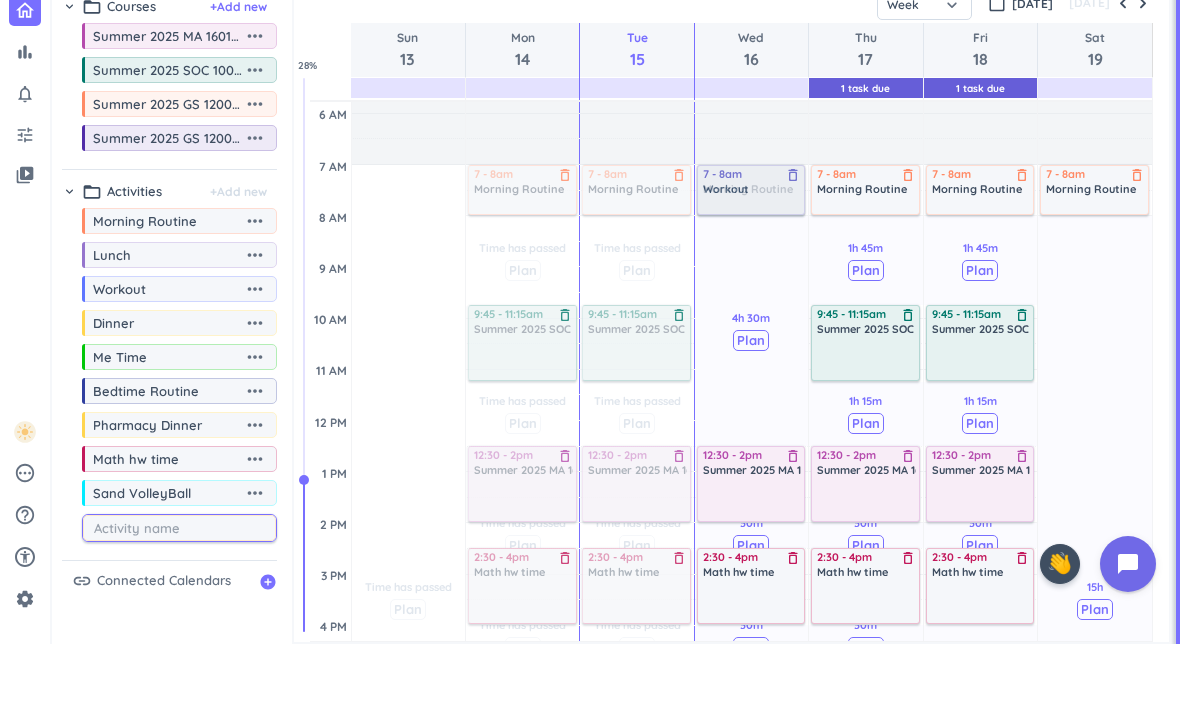 scroll, scrollTop: 89, scrollLeft: 0, axis: vertical 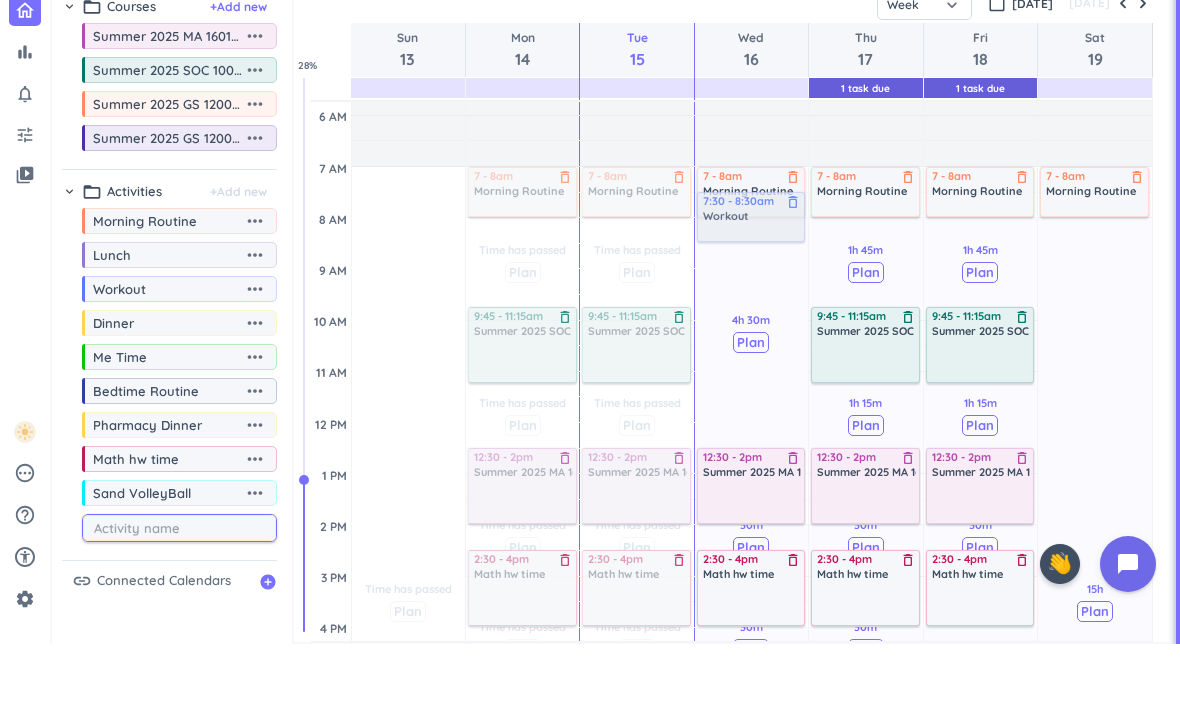 drag, startPoint x: 190, startPoint y: 296, endPoint x: 748, endPoint y: 211, distance: 564.4369 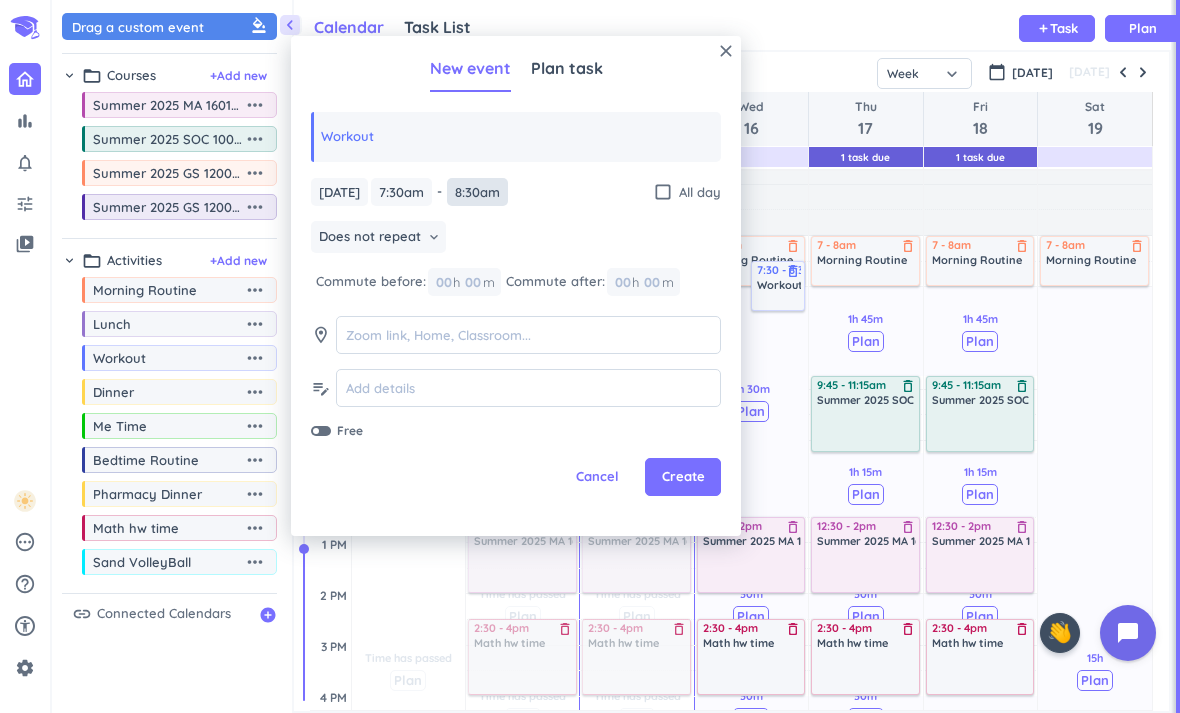 click on "8:30am" at bounding box center [477, 192] 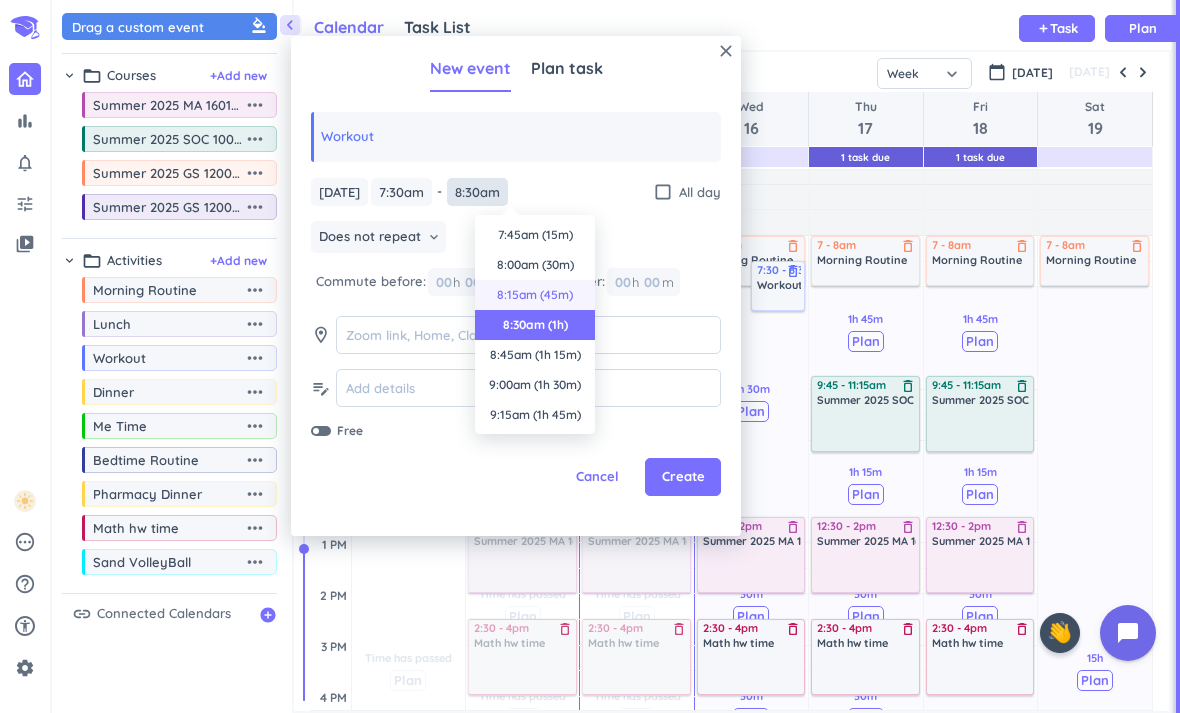 scroll, scrollTop: 0, scrollLeft: 0, axis: both 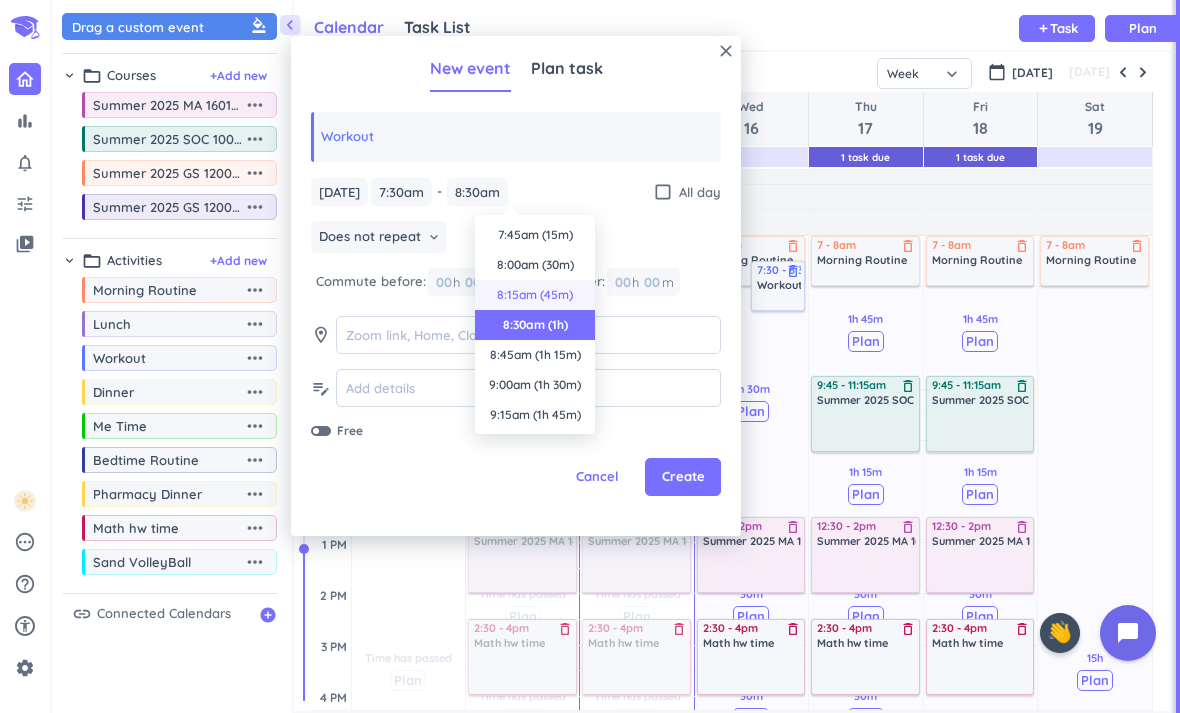 click on "8:15am (45m)" at bounding box center (535, 295) 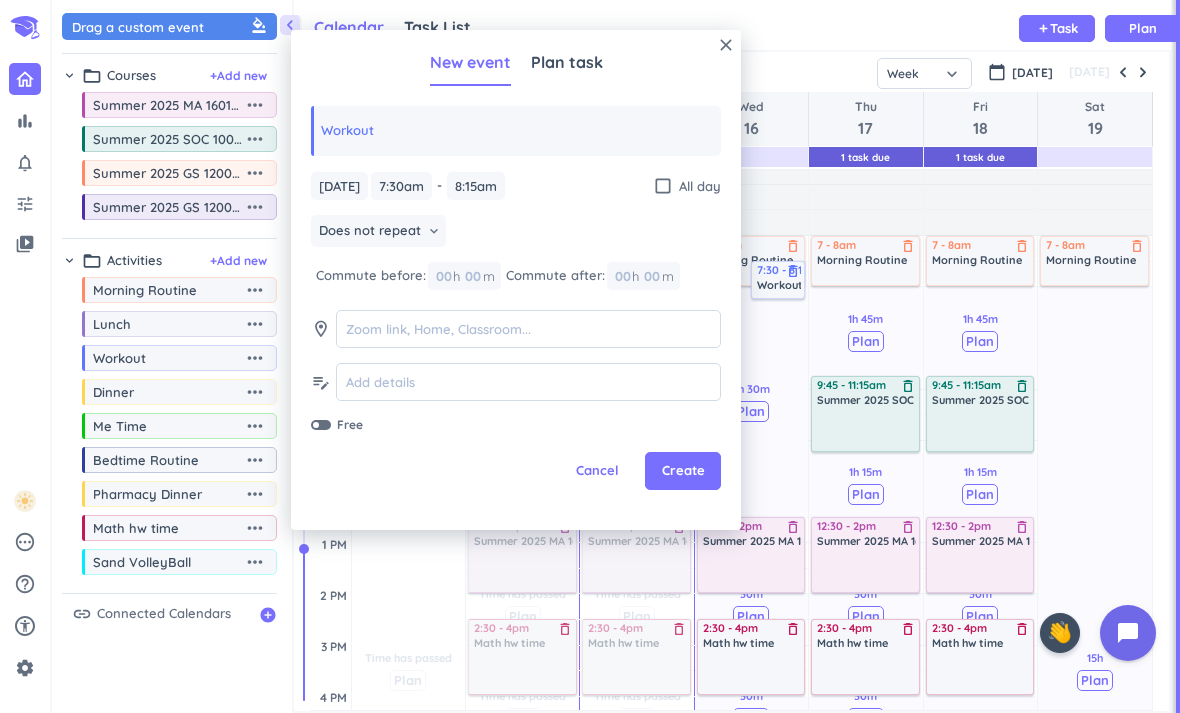 click on "Workout" at bounding box center (516, 131) 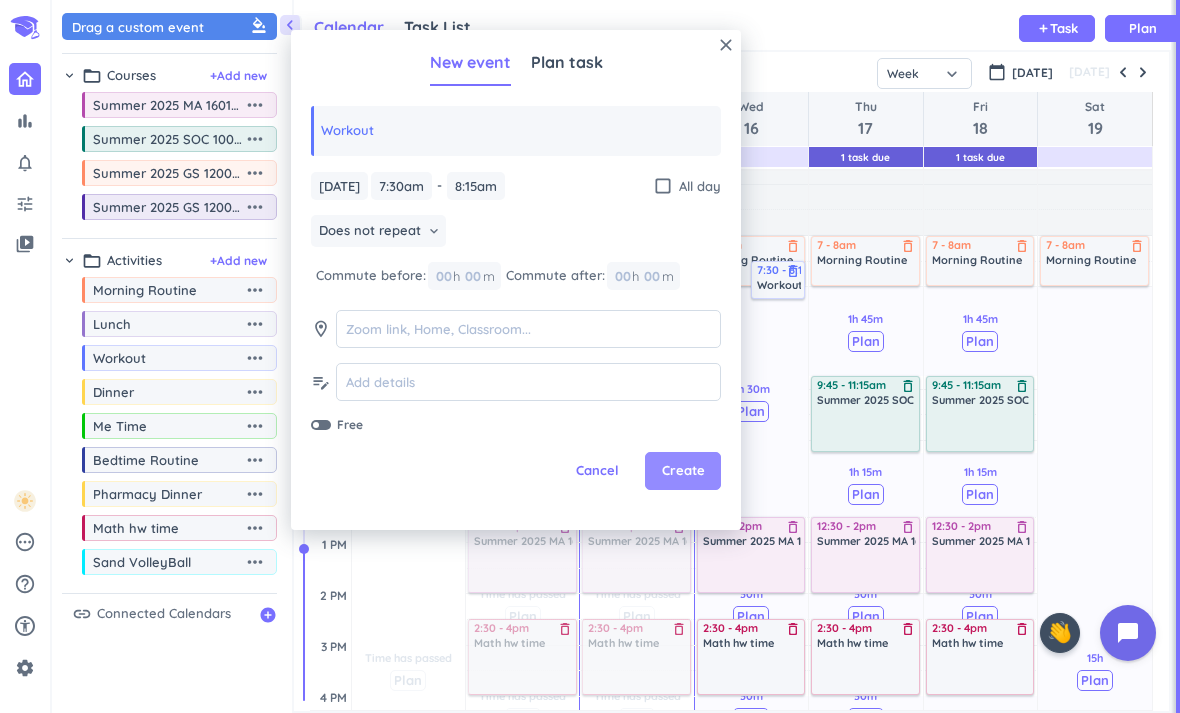 click on "Create" at bounding box center (683, 471) 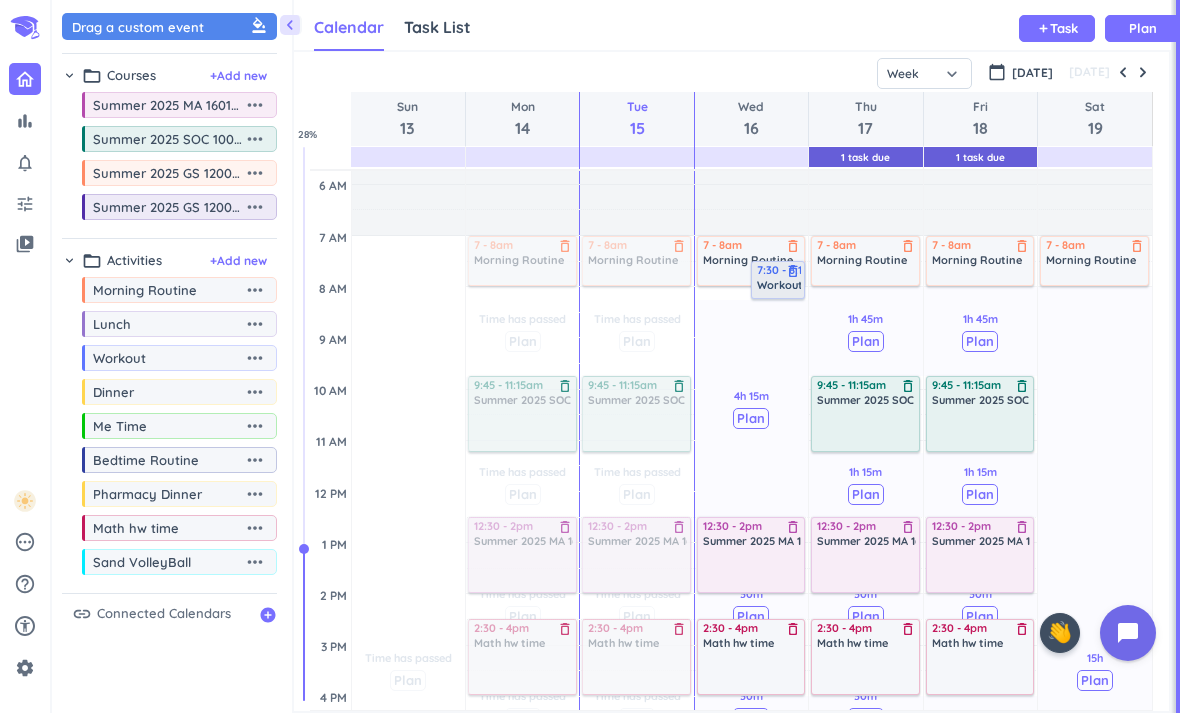 click on "Workout" at bounding box center (780, 285) 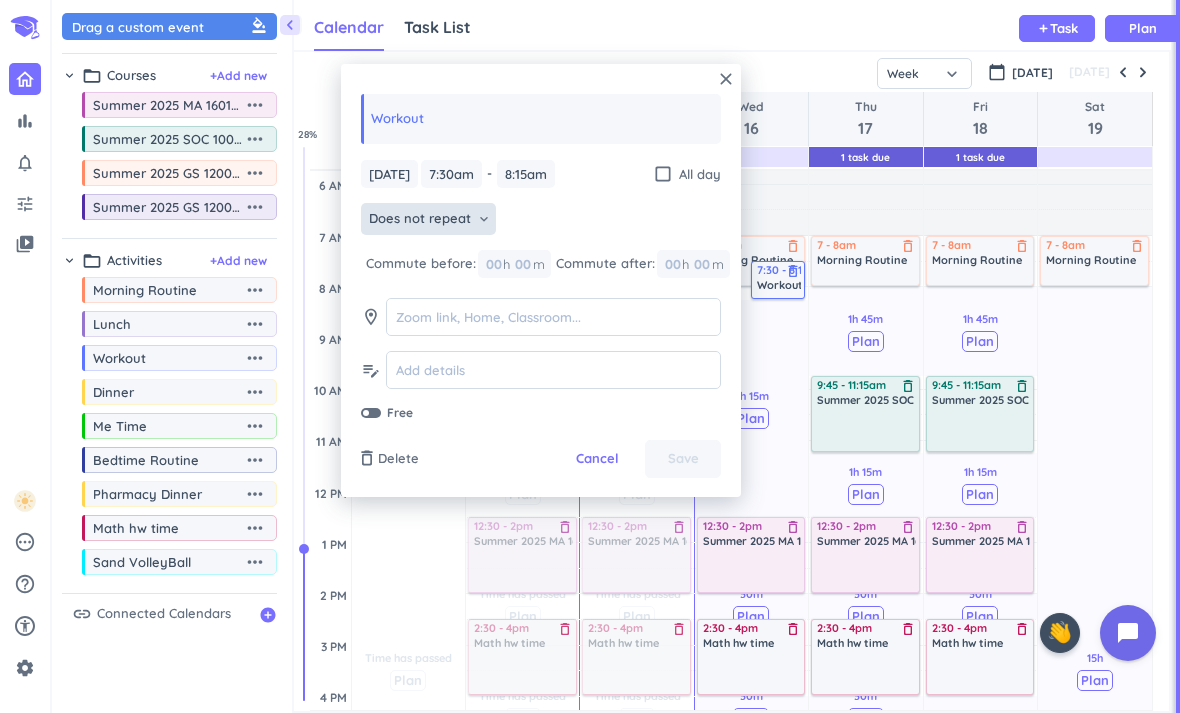 click on "Does not repeat" at bounding box center [420, 219] 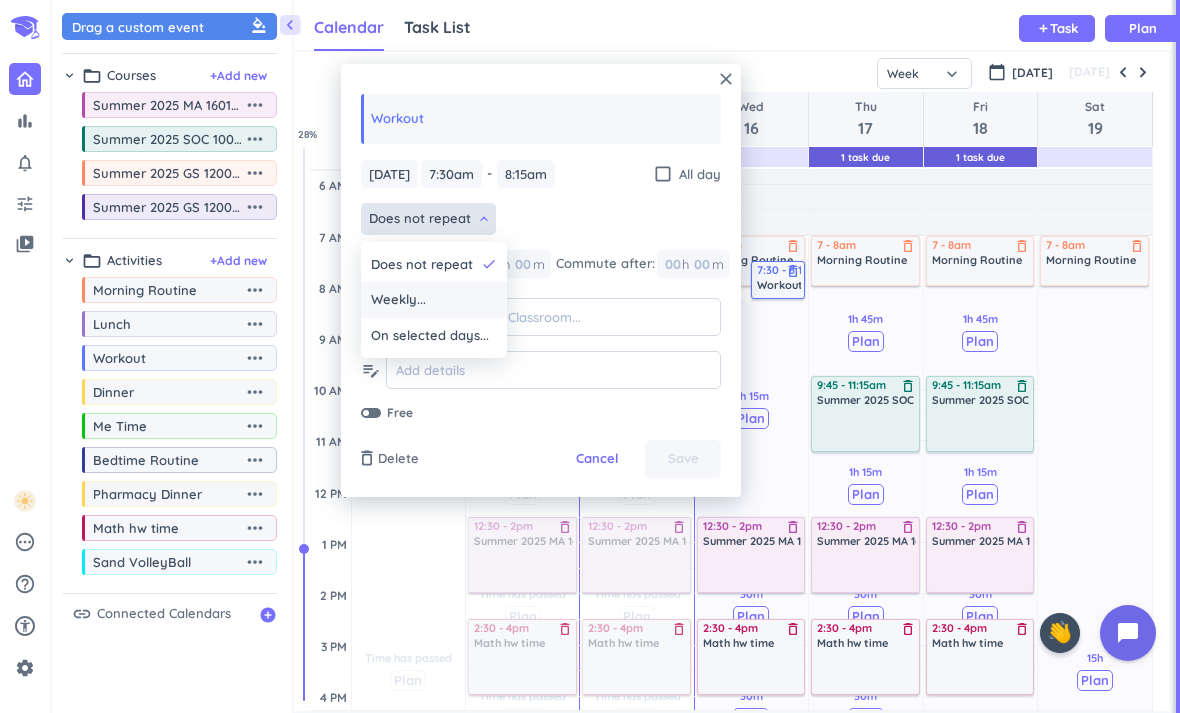 click on "Weekly..." at bounding box center [434, 300] 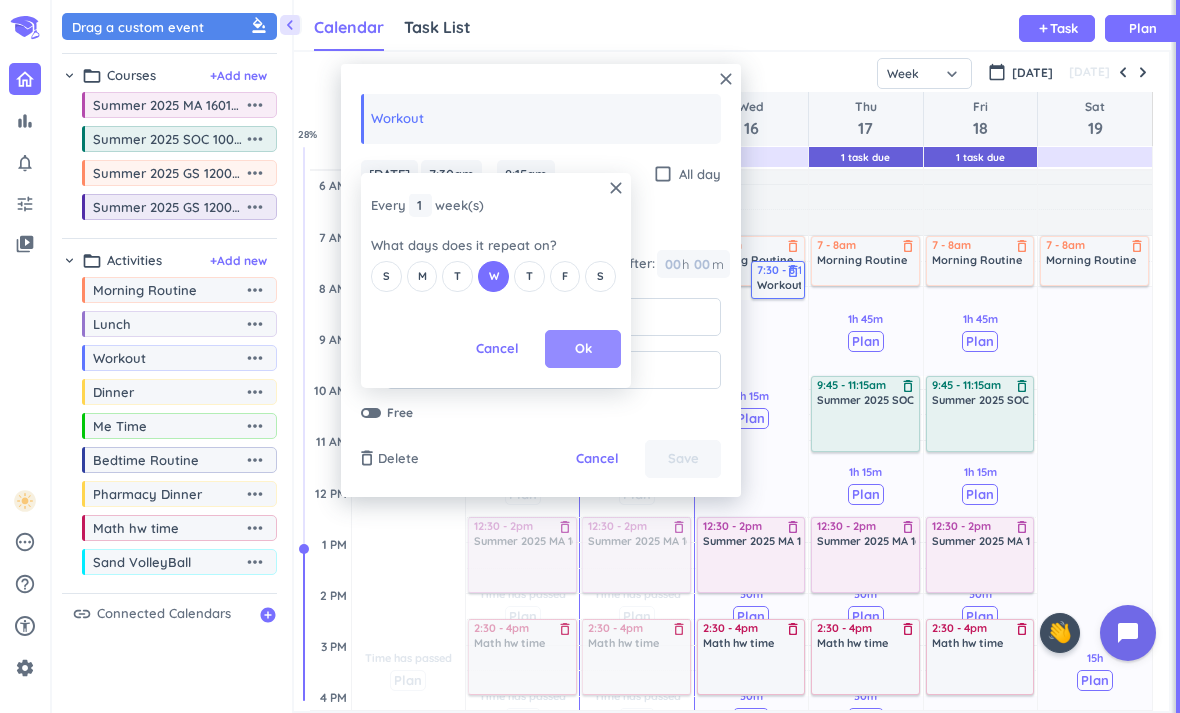 click on "Ok" at bounding box center (583, 349) 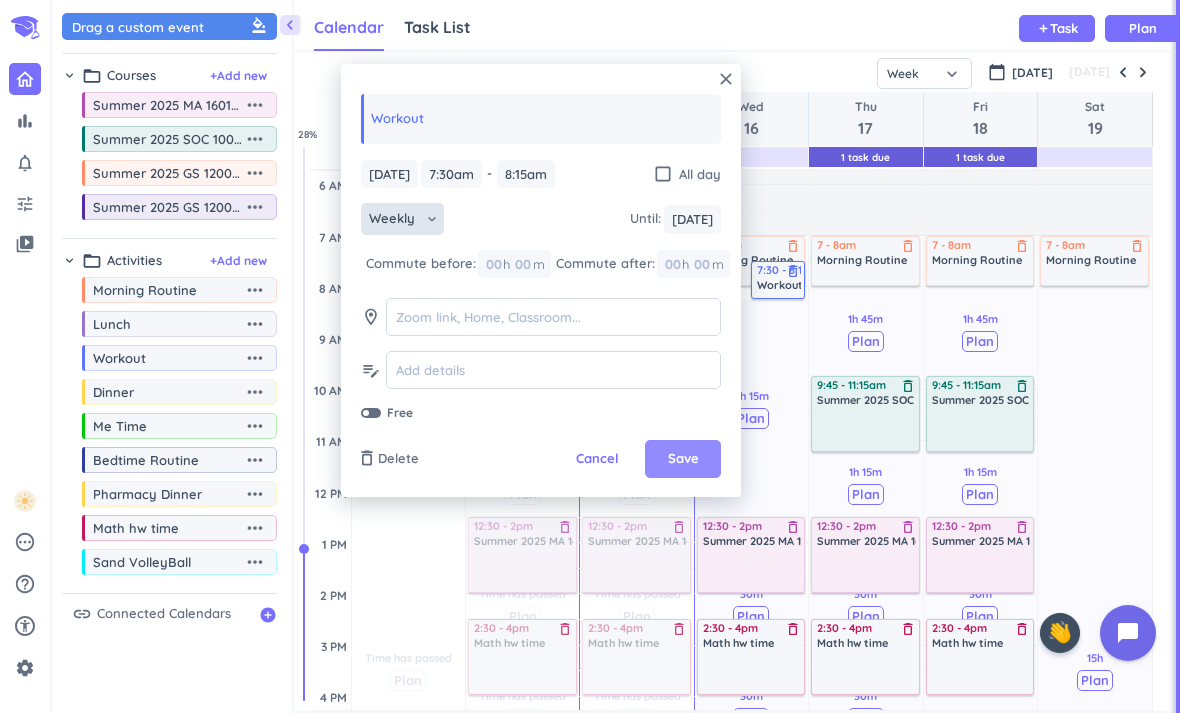 click on "Save" at bounding box center [683, 459] 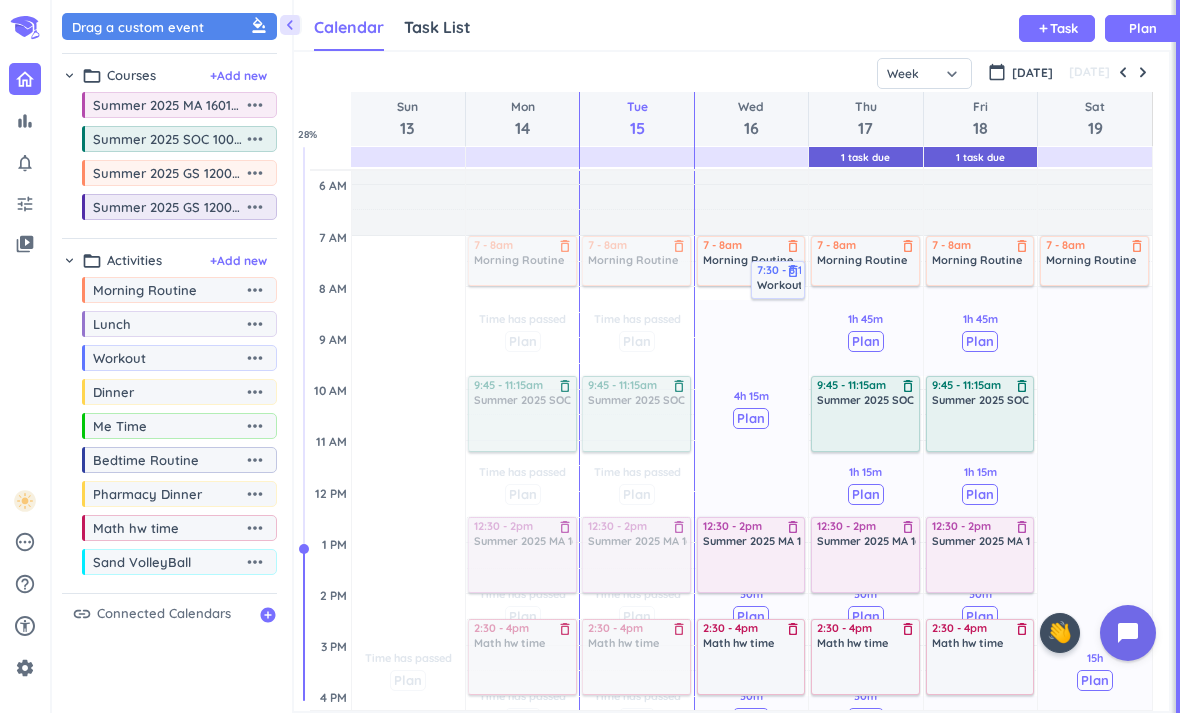 scroll, scrollTop: 119, scrollLeft: 0, axis: vertical 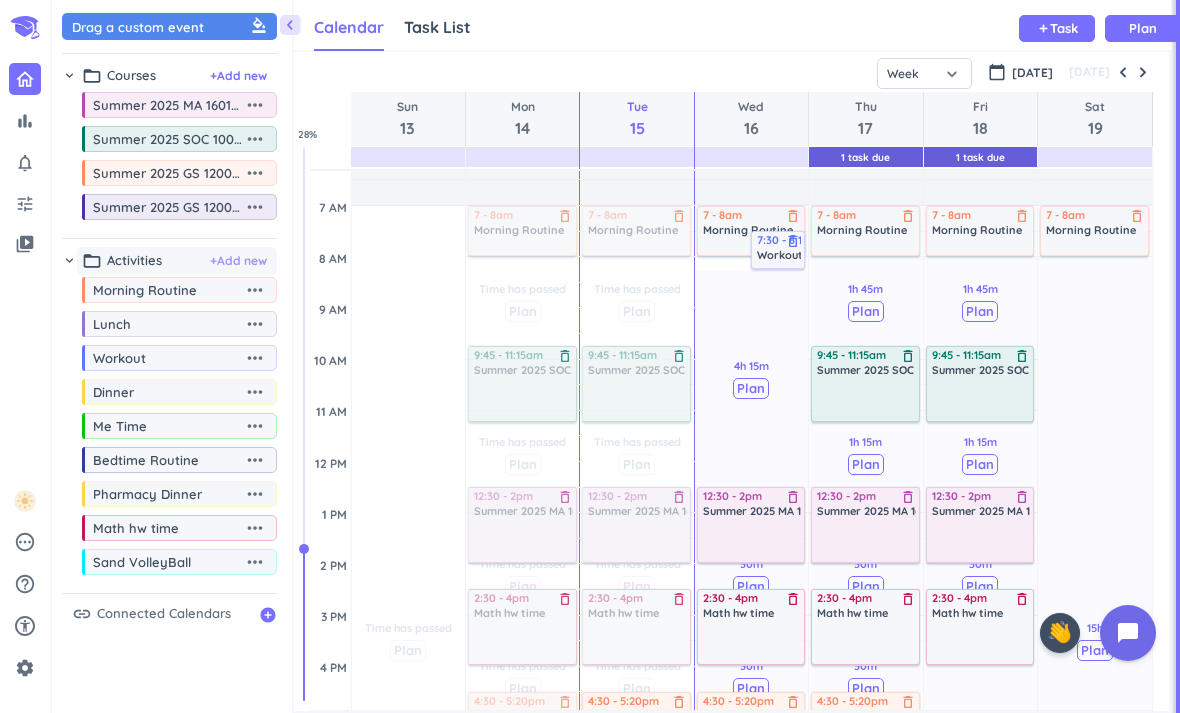 click on "+  Add new" at bounding box center [238, 261] 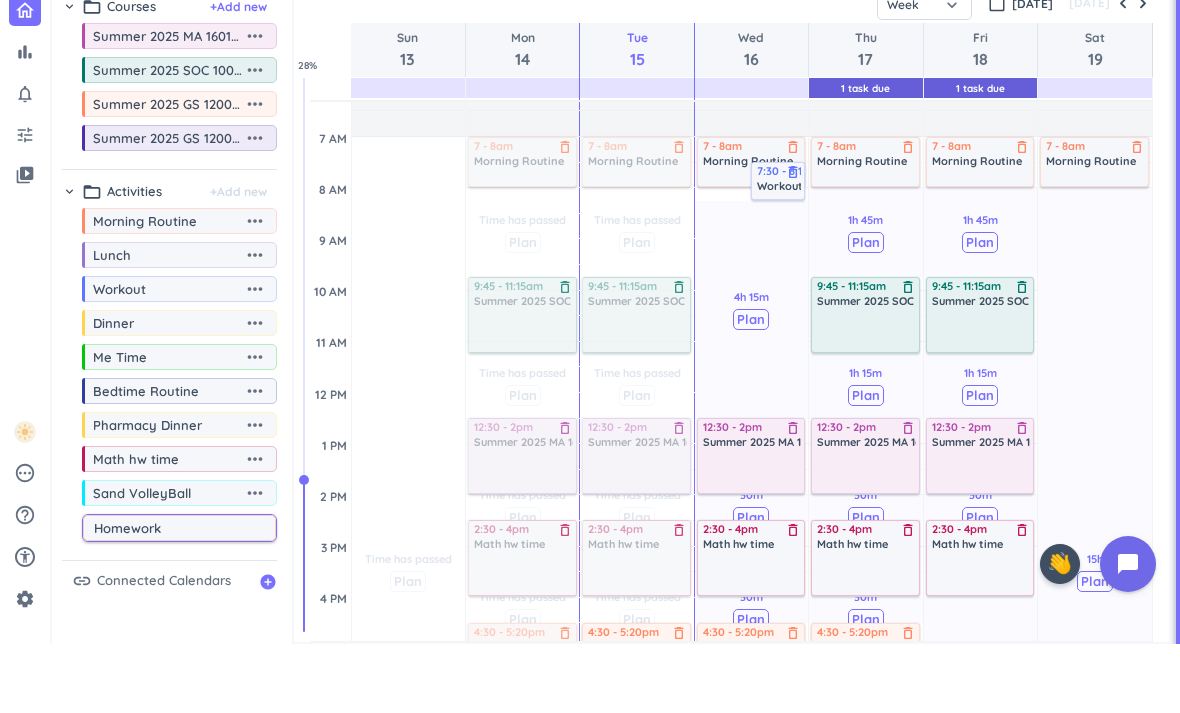 type on "Homework" 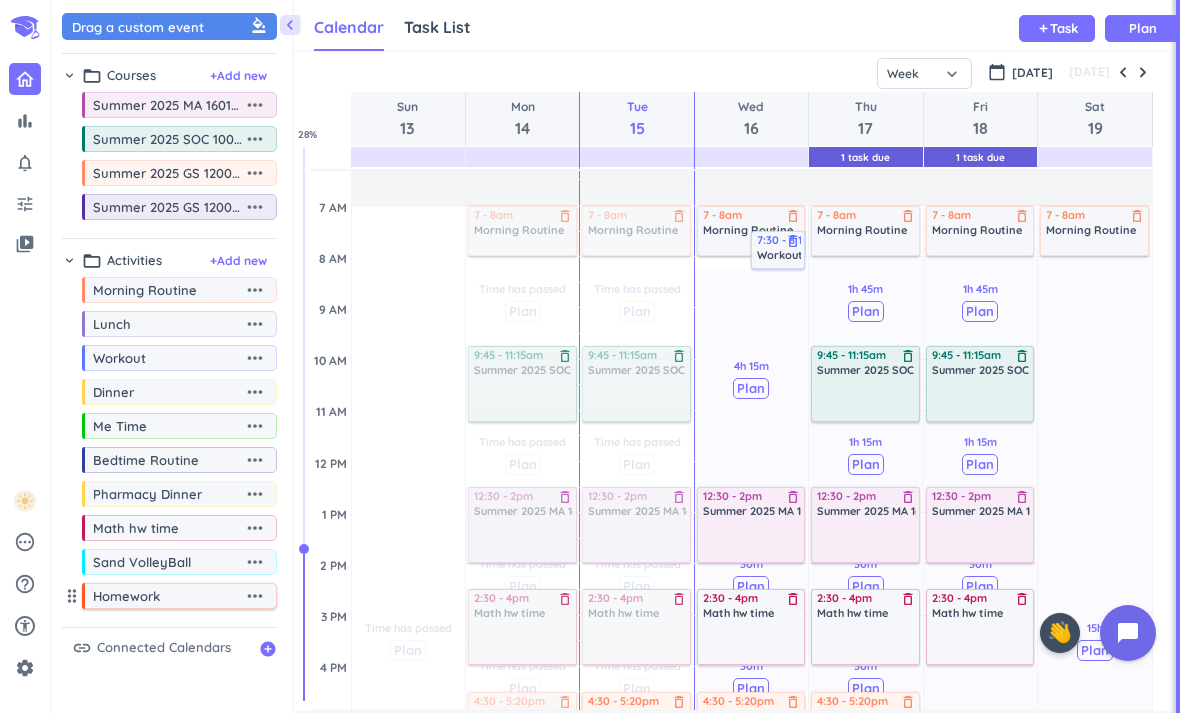 click on "Homework" at bounding box center [168, 596] 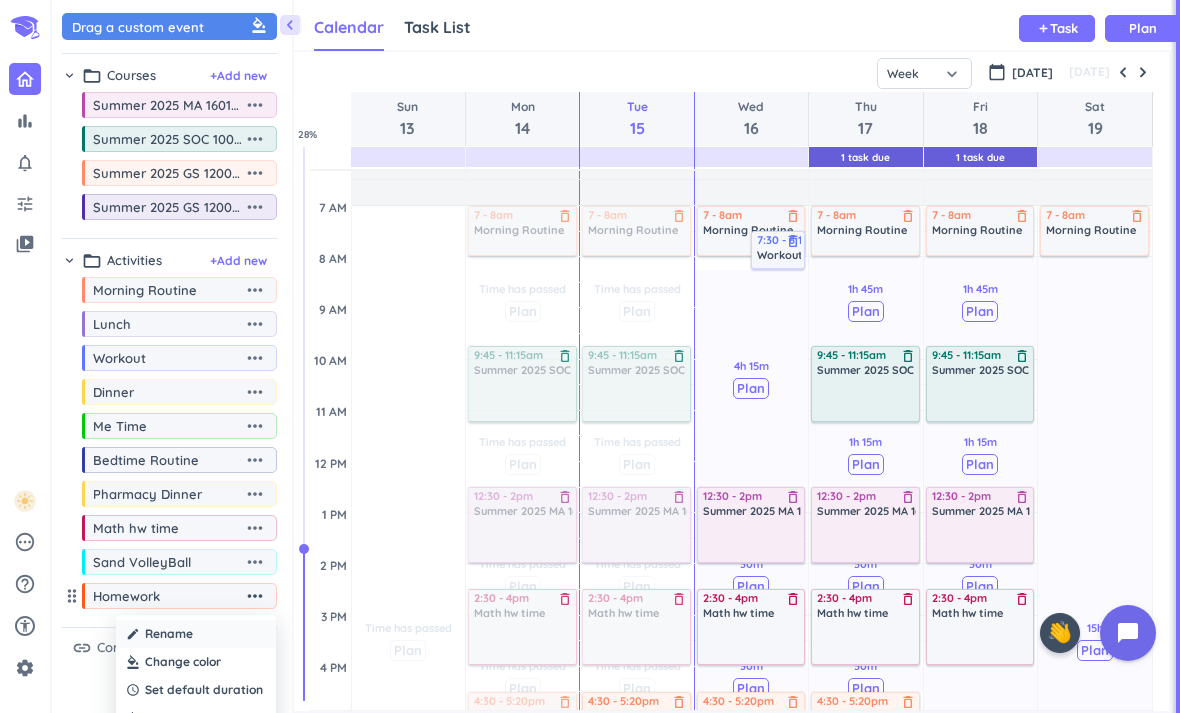 click on "Rename" at bounding box center (169, 634) 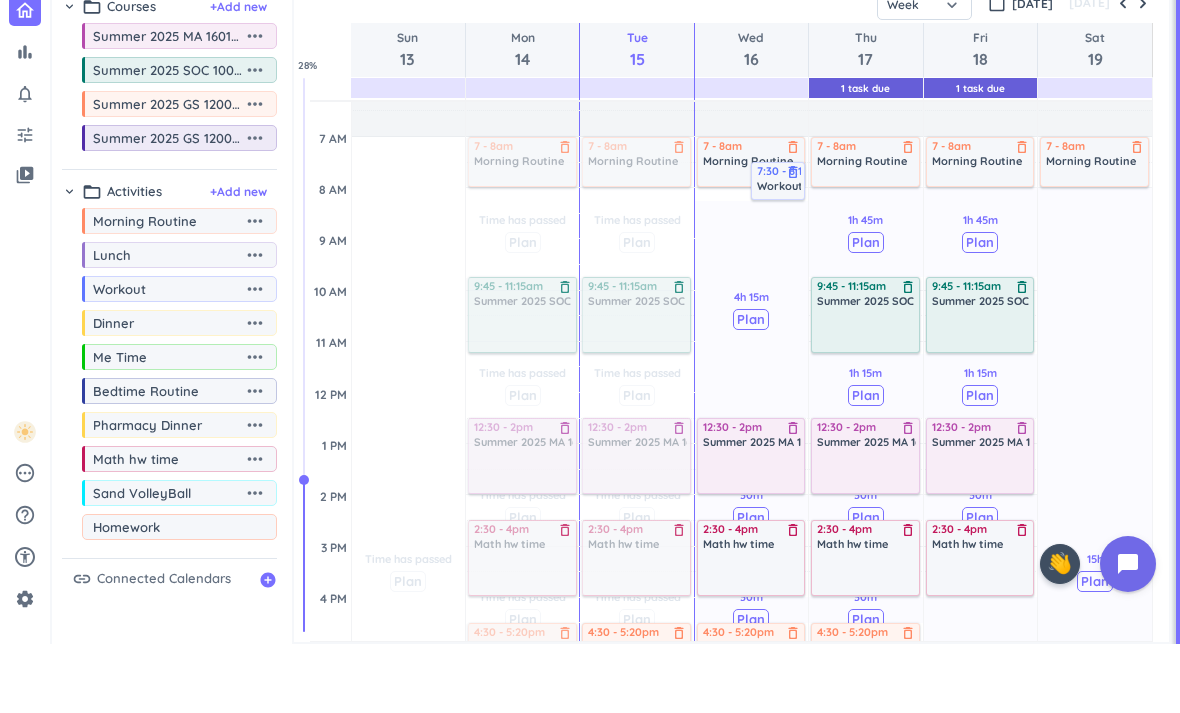 click on "Homework" at bounding box center (184, 596) 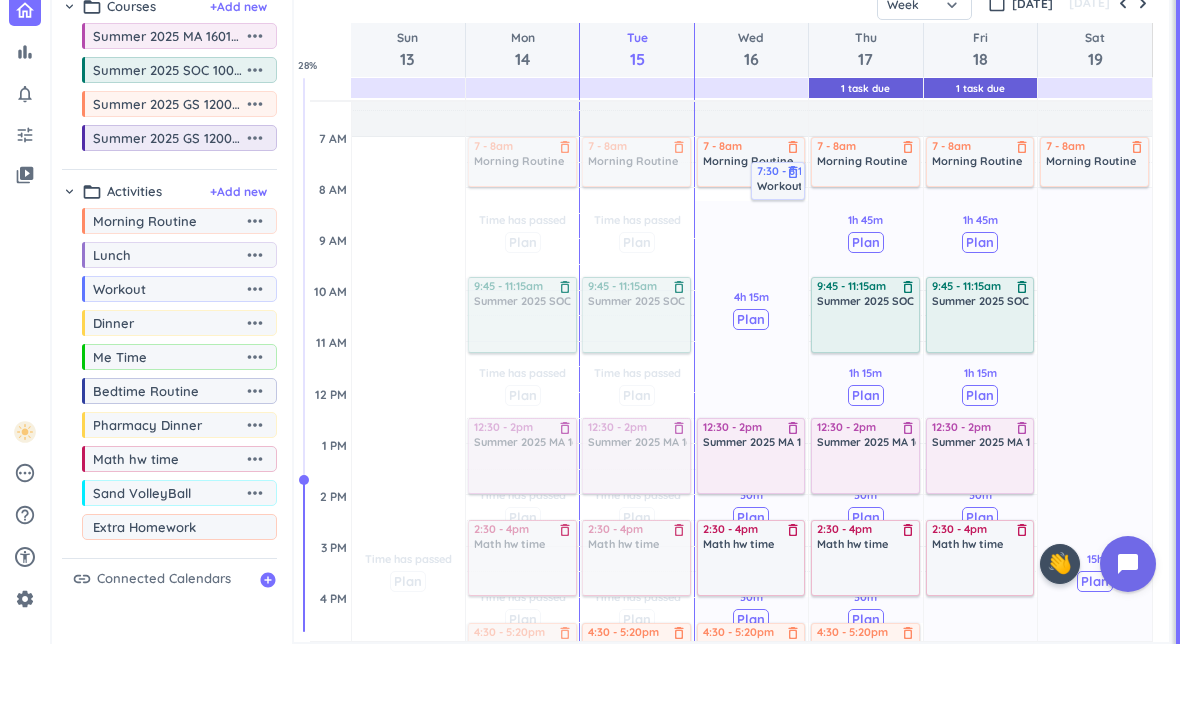 click on "Extra Homework" at bounding box center [184, 596] 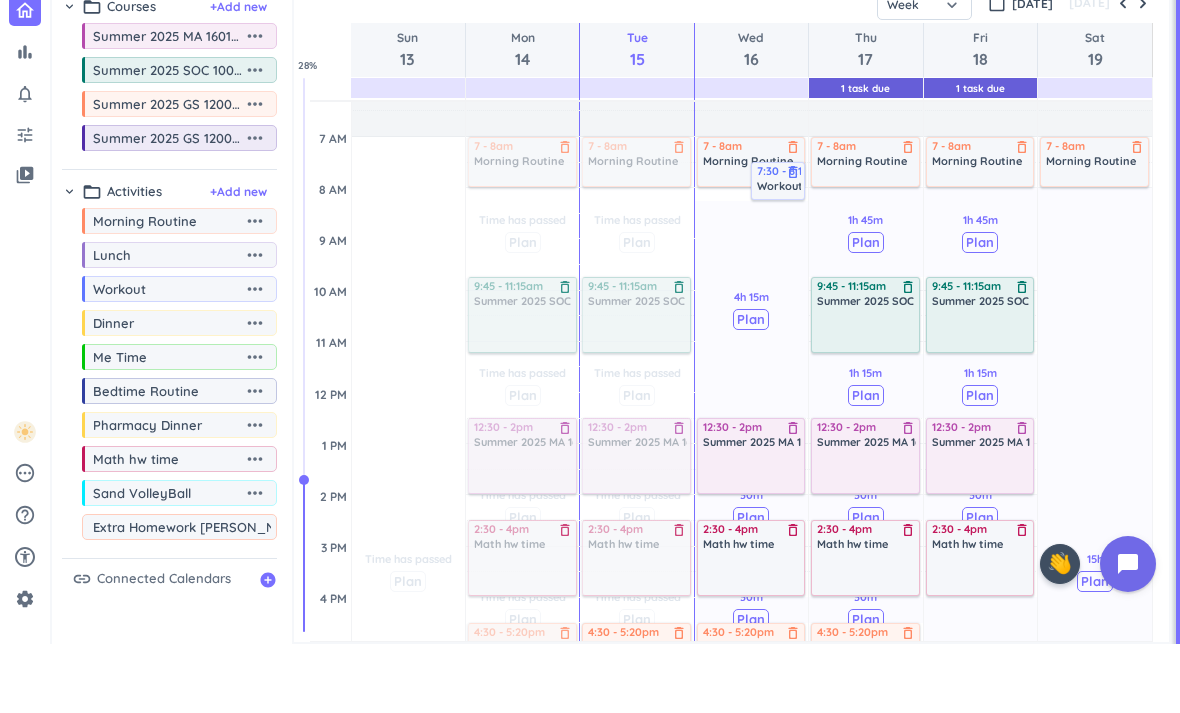 type on "Extra Homework time" 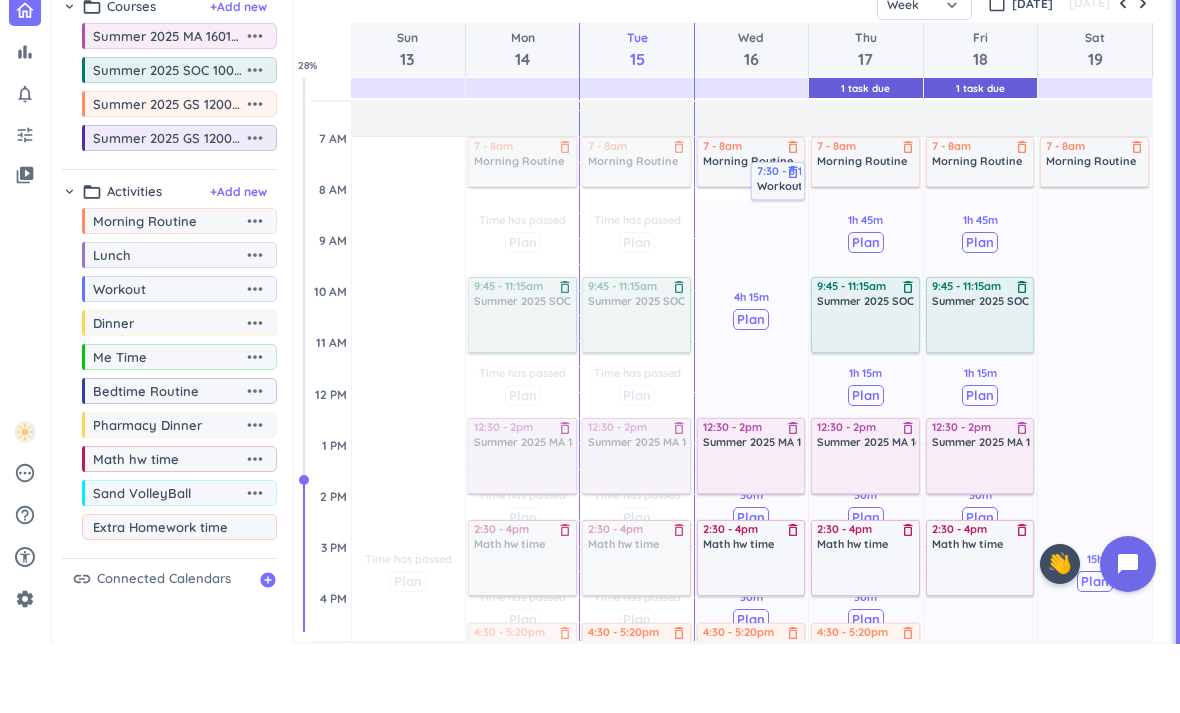 click on "chevron_right folder_open Activities   +  Add new drag_indicator Morning Routine more_horiz drag_indicator Lunch more_horiz drag_indicator Workout more_horiz drag_indicator Dinner more_horiz drag_indicator Me Time more_horiz drag_indicator Bedtime Routine more_horiz drag_indicator Pharmacy Dinner more_horiz drag_indicator Math hw time more_horiz drag_indicator Sand VolleyBall more_horiz Extra Homework time" at bounding box center [169, 433] 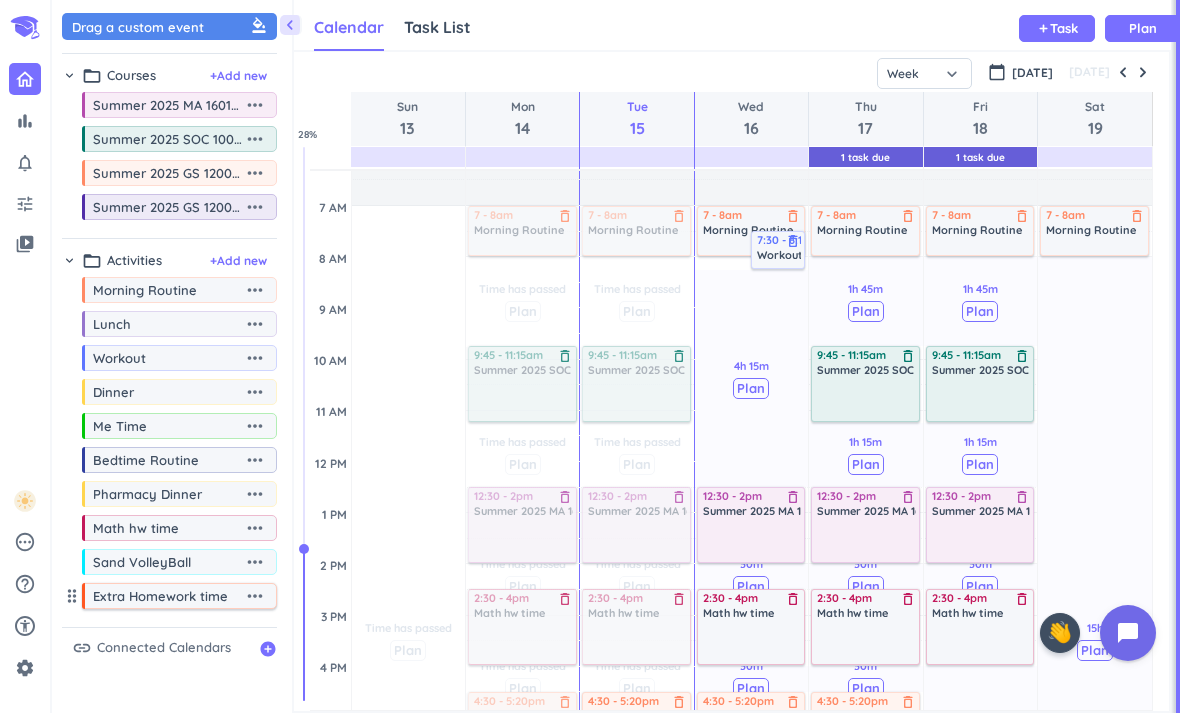 click on "more_horiz" at bounding box center [255, 596] 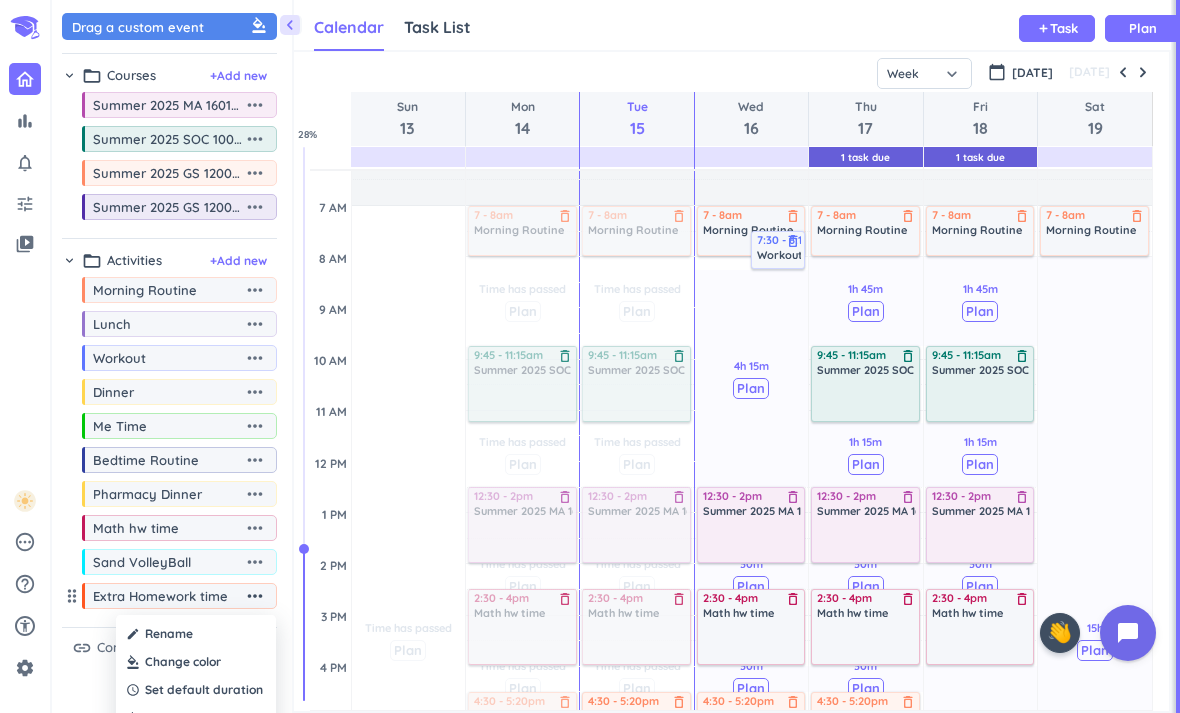 click at bounding box center (196, 662) 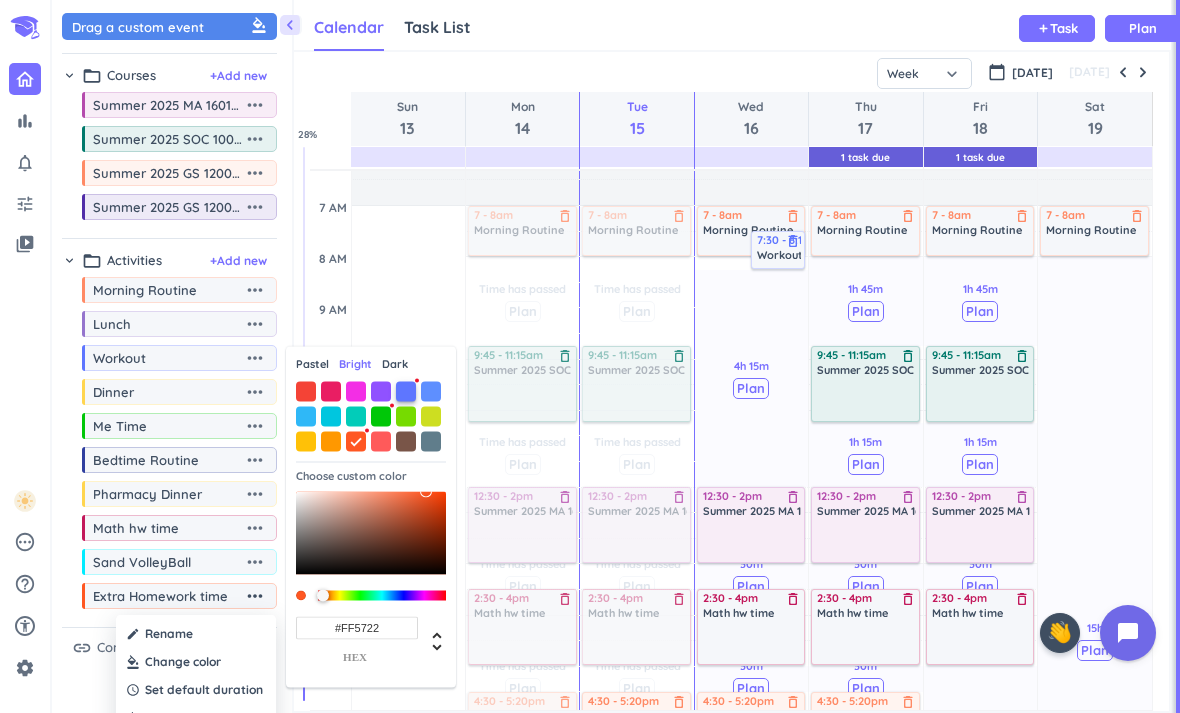 click at bounding box center [406, 391] 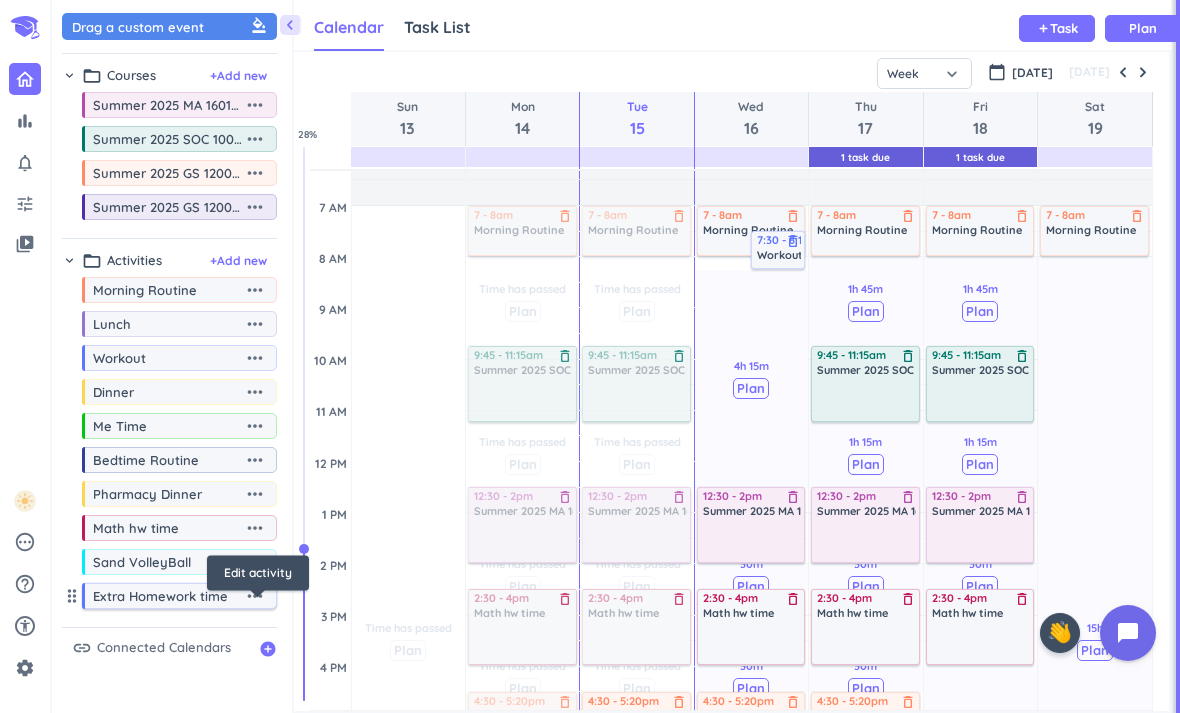 click on "more_horiz" at bounding box center [255, 596] 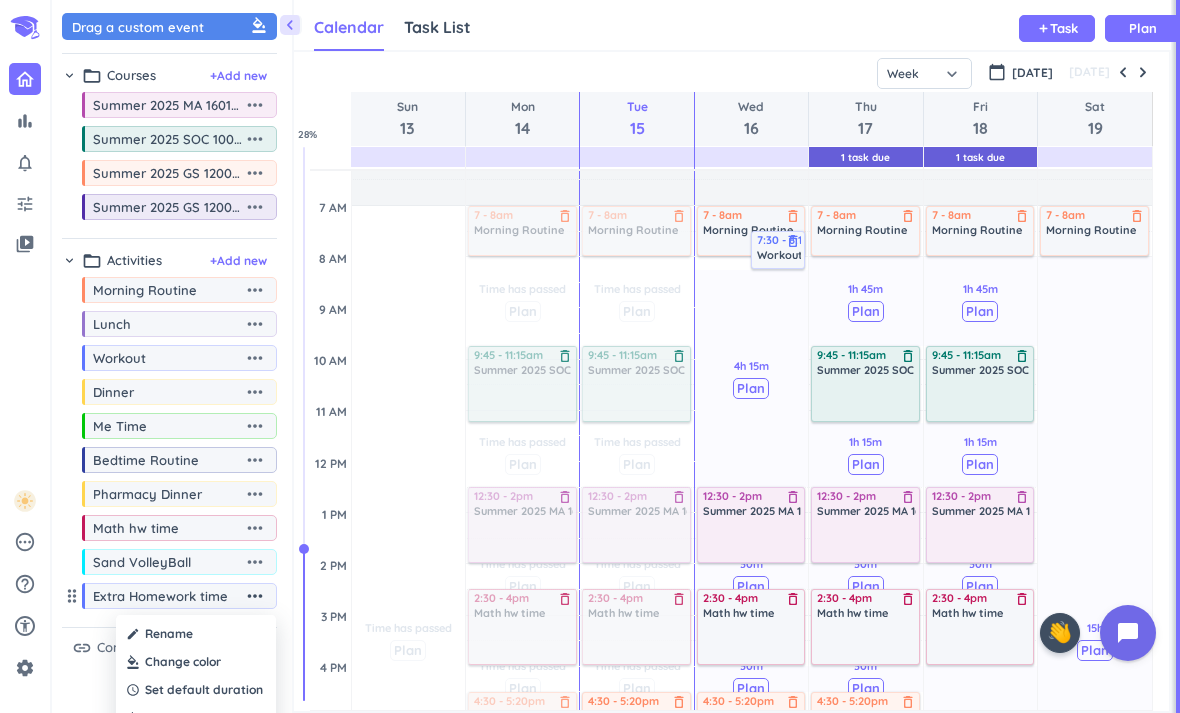 click at bounding box center (196, 662) 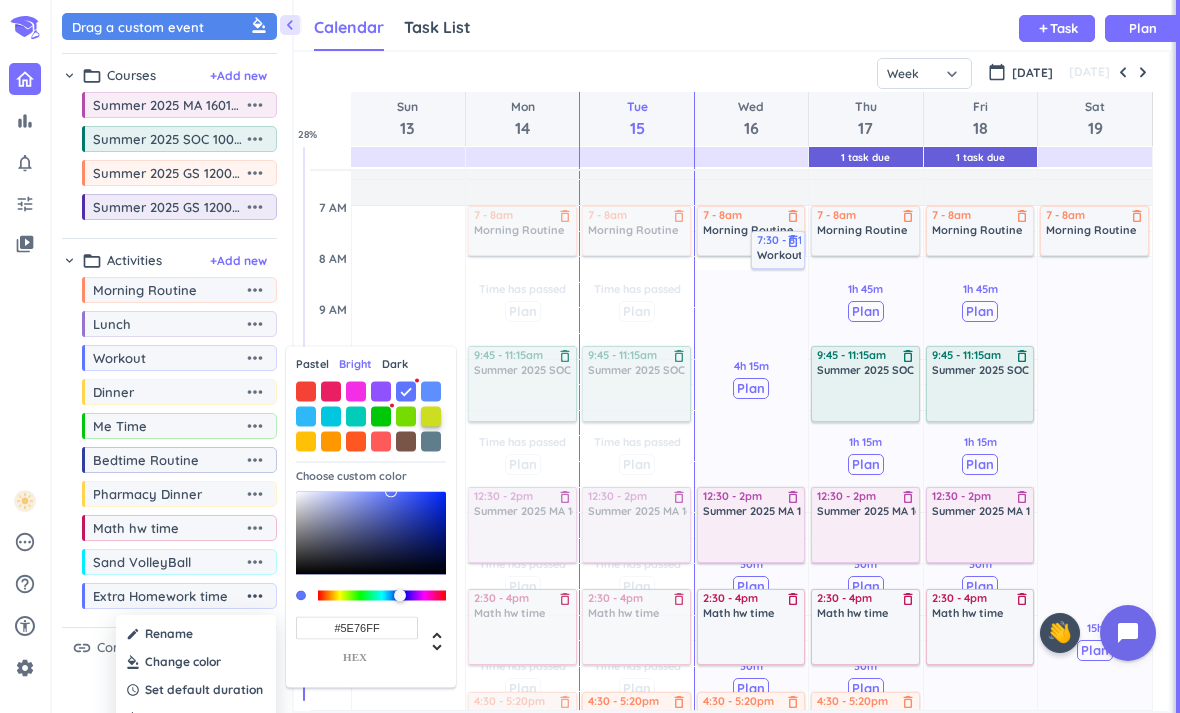 click at bounding box center [431, 416] 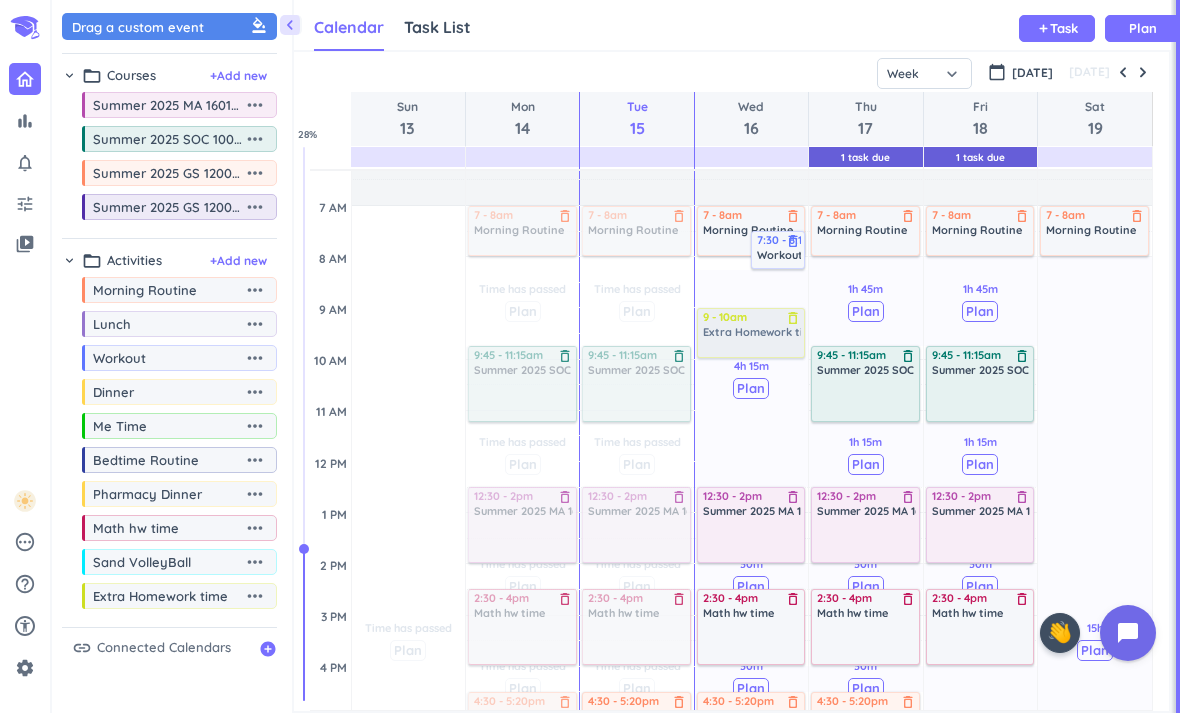 drag, startPoint x: 156, startPoint y: 617, endPoint x: 761, endPoint y: 312, distance: 677.5323 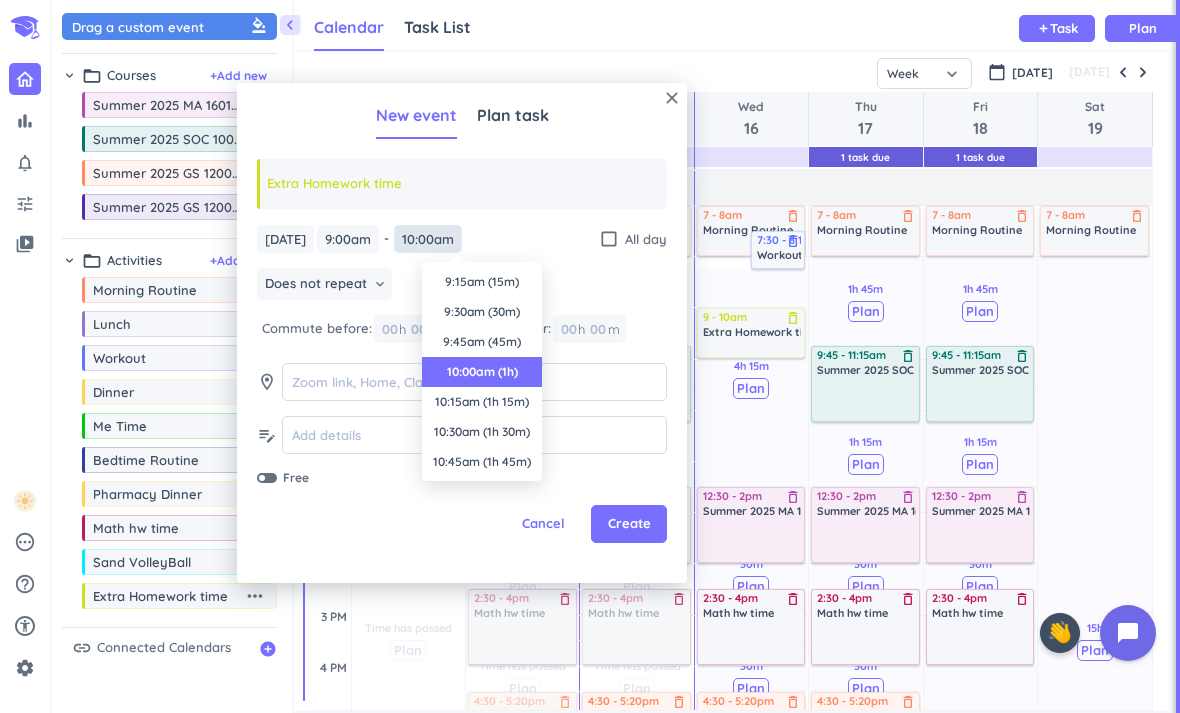 click on "10:00am" at bounding box center [428, 239] 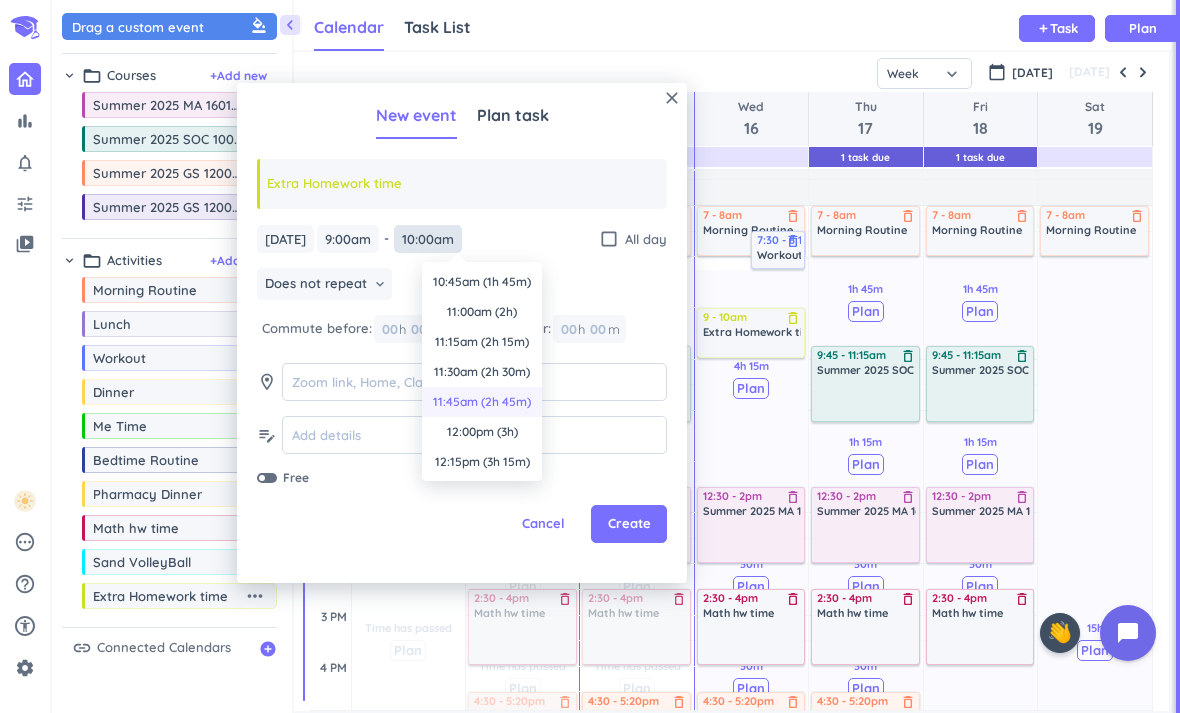 scroll, scrollTop: 182, scrollLeft: 0, axis: vertical 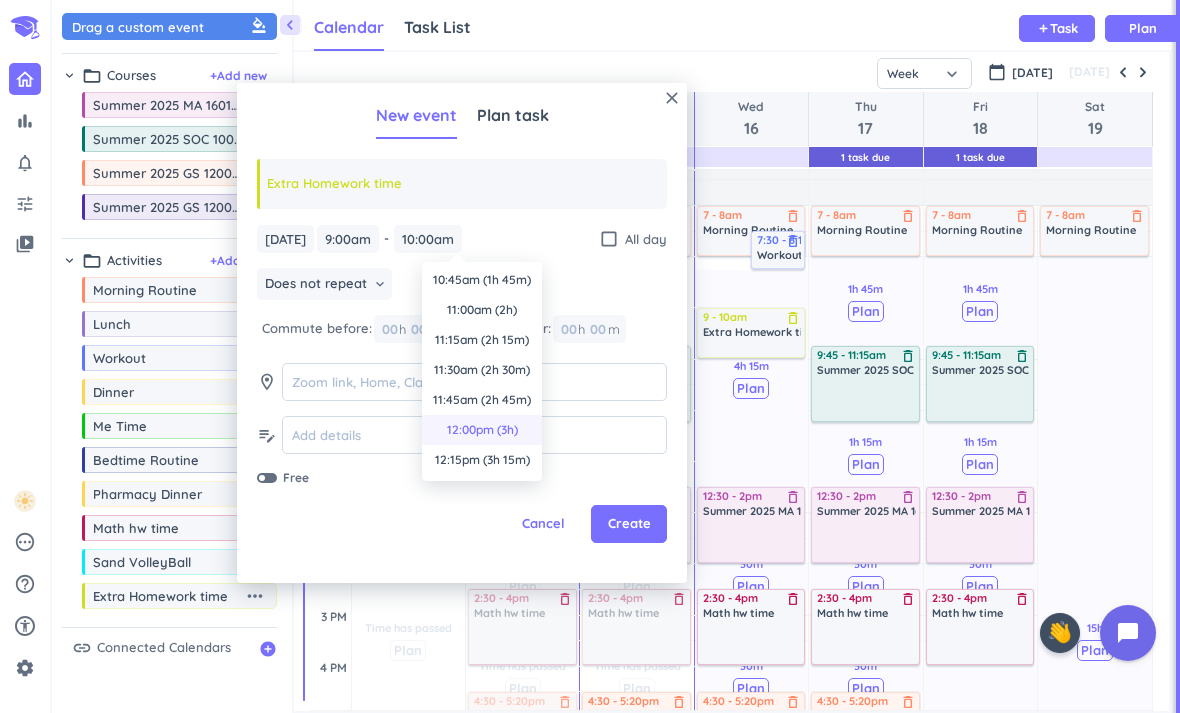 click on "12:00pm (3h)" at bounding box center [482, 430] 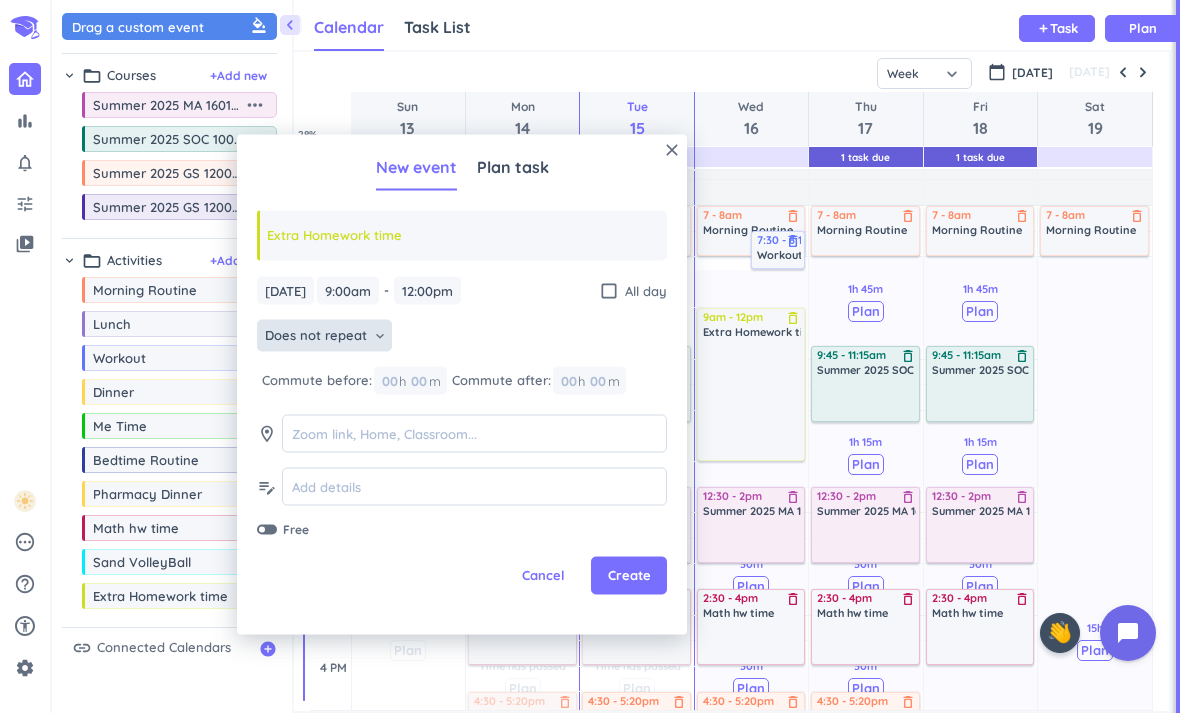 click on "keyboard_arrow_down" at bounding box center [380, 336] 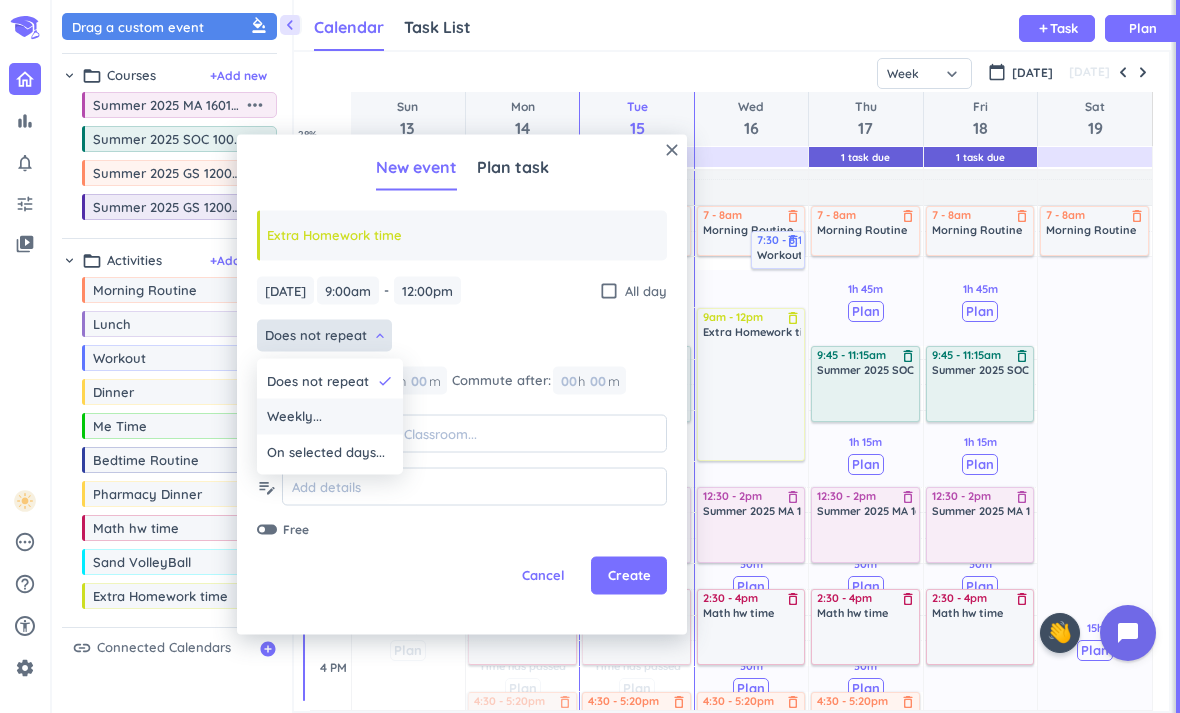 click on "Weekly..." at bounding box center (330, 417) 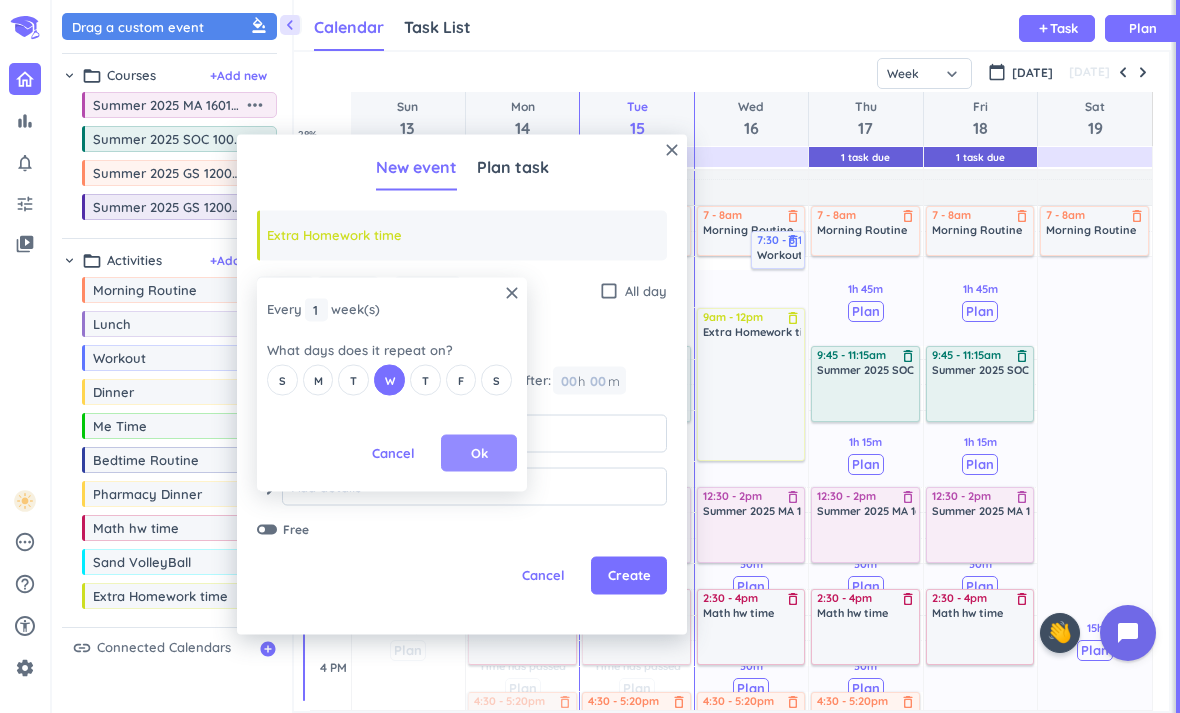 click on "Ok" at bounding box center (479, 453) 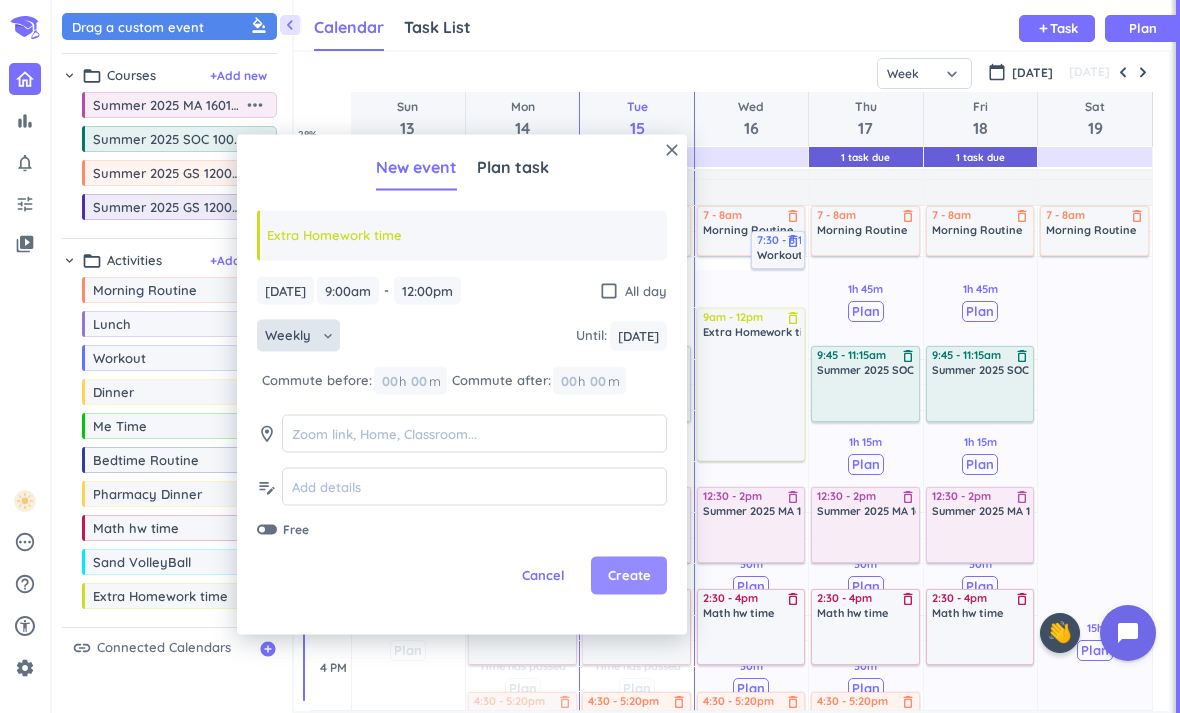 click on "Create" at bounding box center [629, 576] 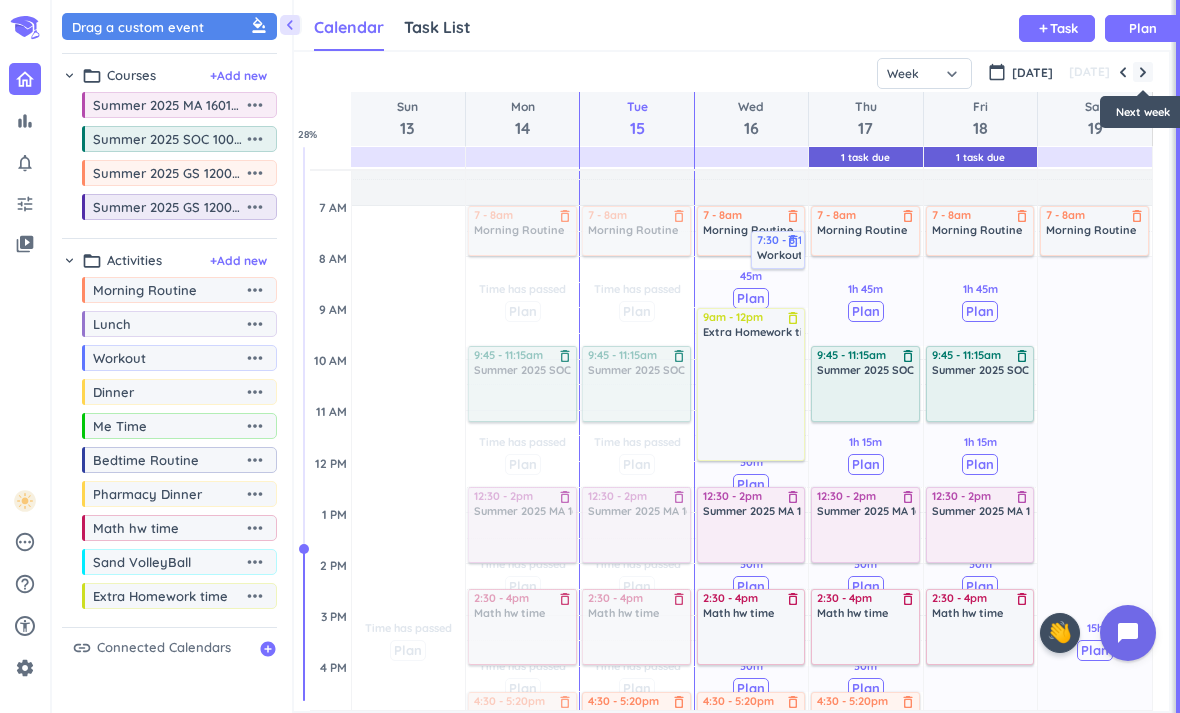 click at bounding box center (1143, 72) 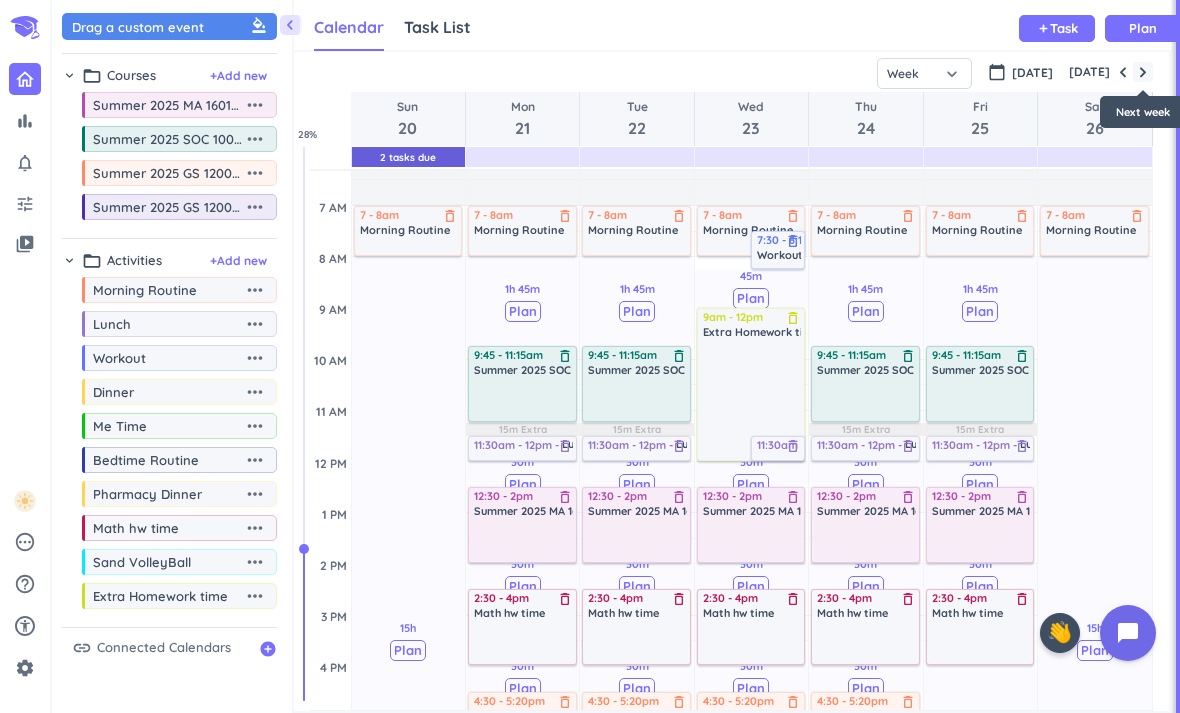 scroll, scrollTop: 104, scrollLeft: 0, axis: vertical 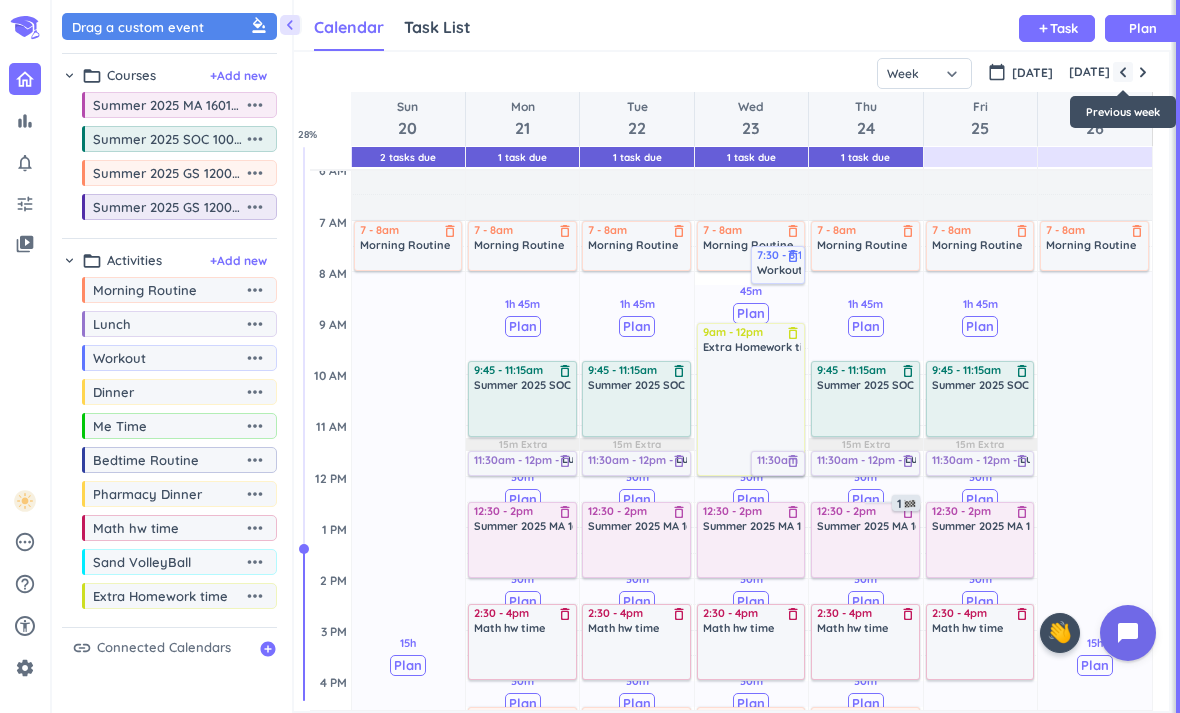 click at bounding box center [1123, 72] 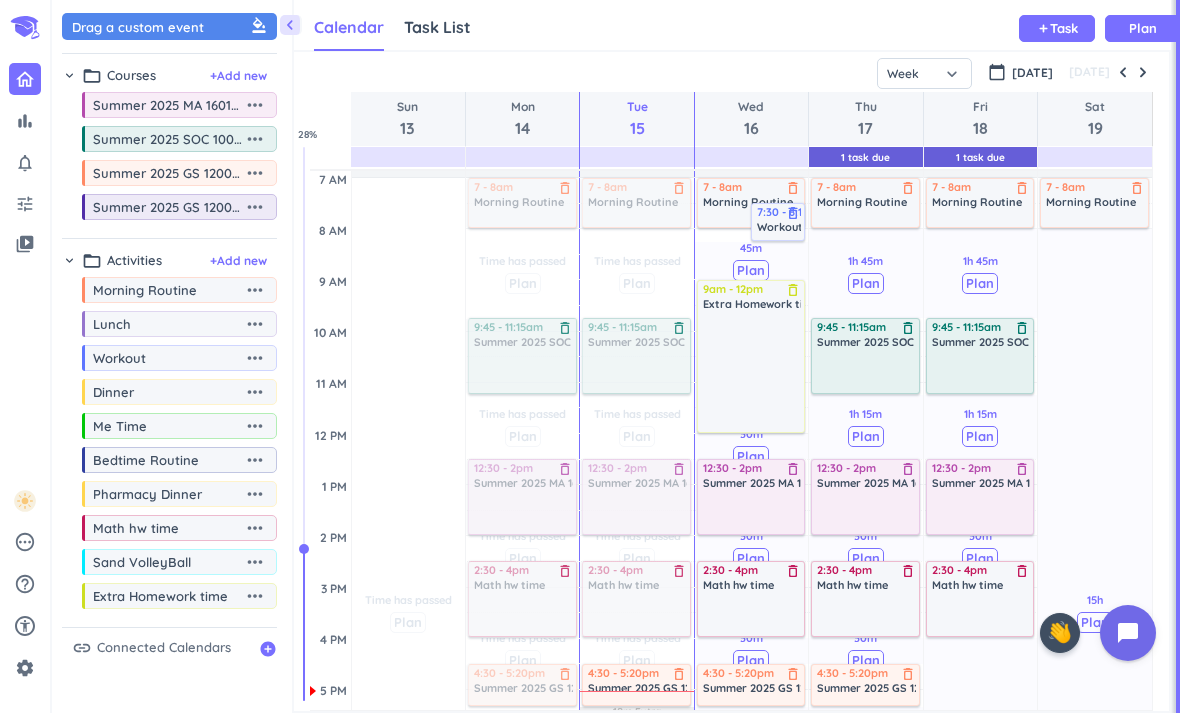 scroll, scrollTop: 157, scrollLeft: 0, axis: vertical 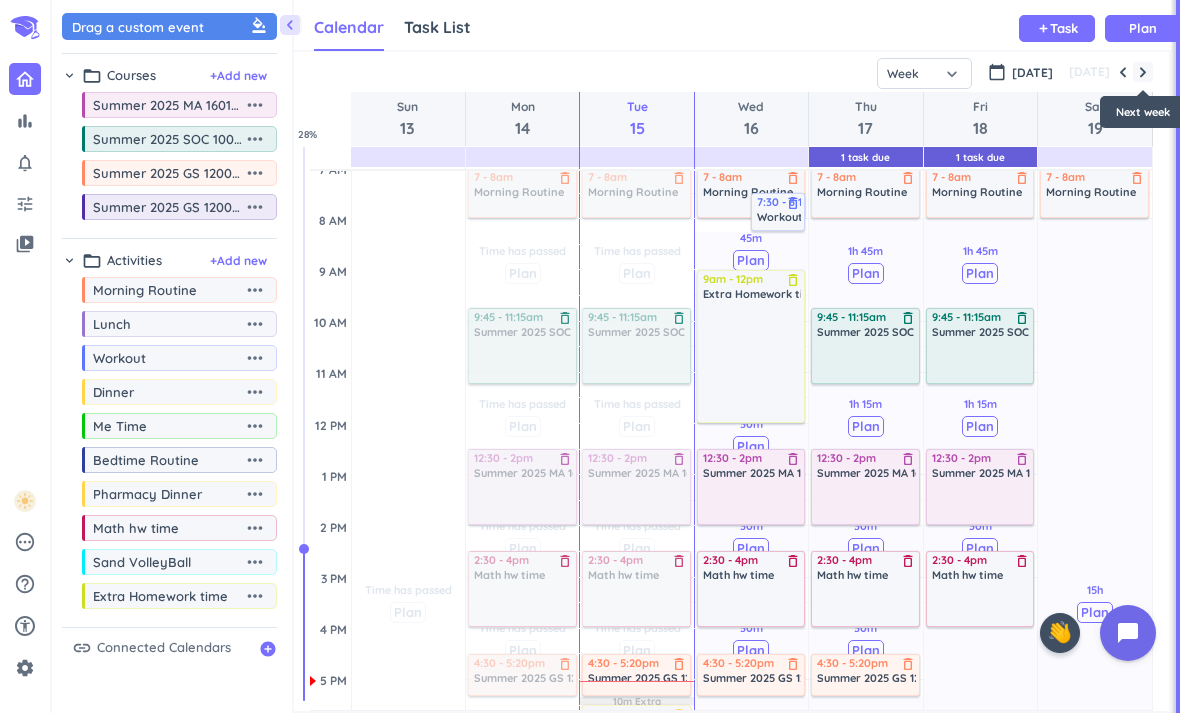 click at bounding box center [1143, 72] 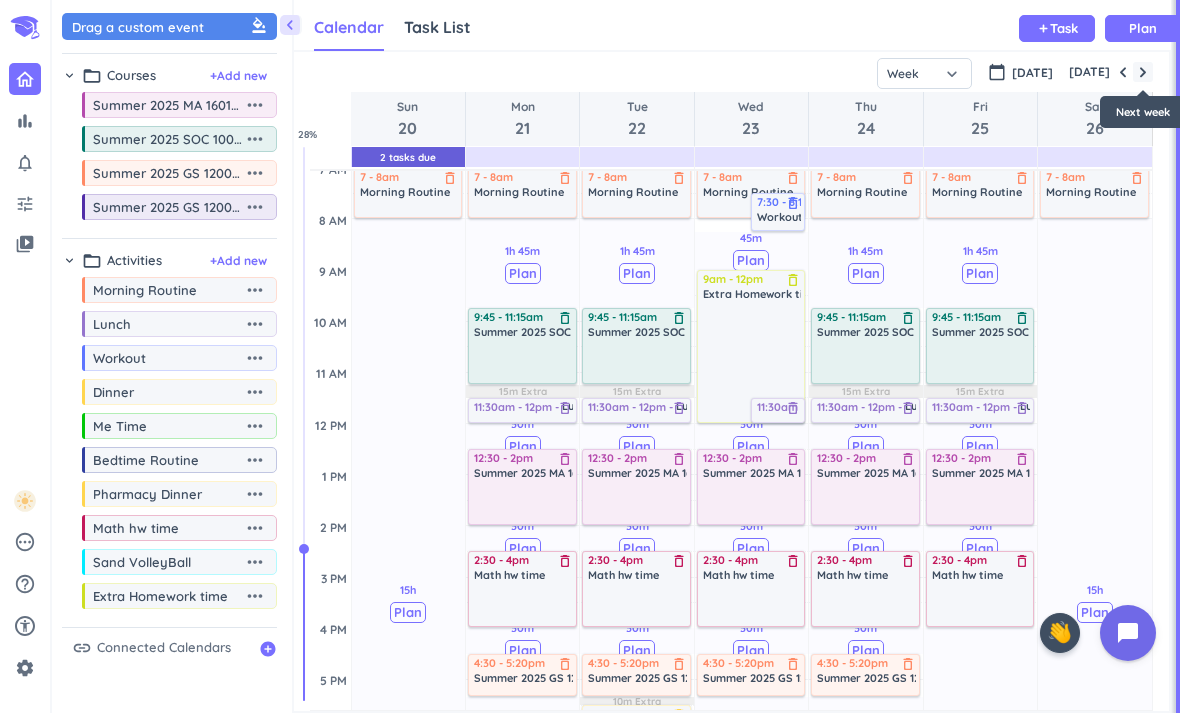 scroll, scrollTop: 104, scrollLeft: 0, axis: vertical 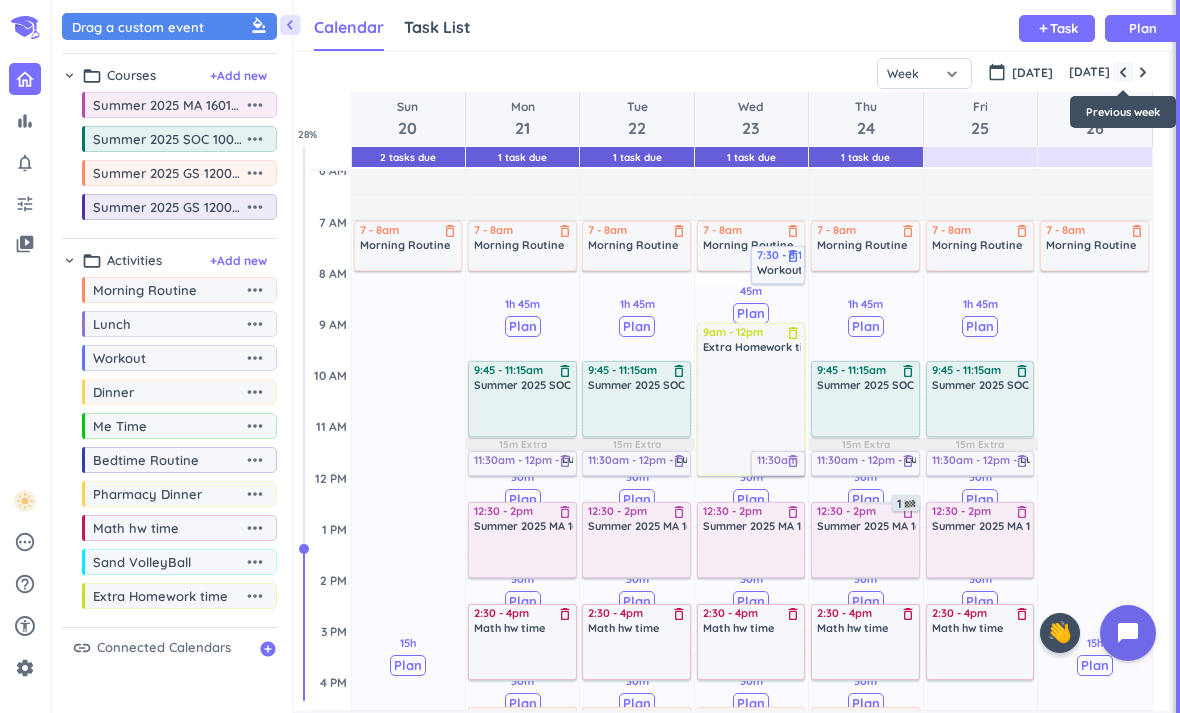 click at bounding box center [1123, 72] 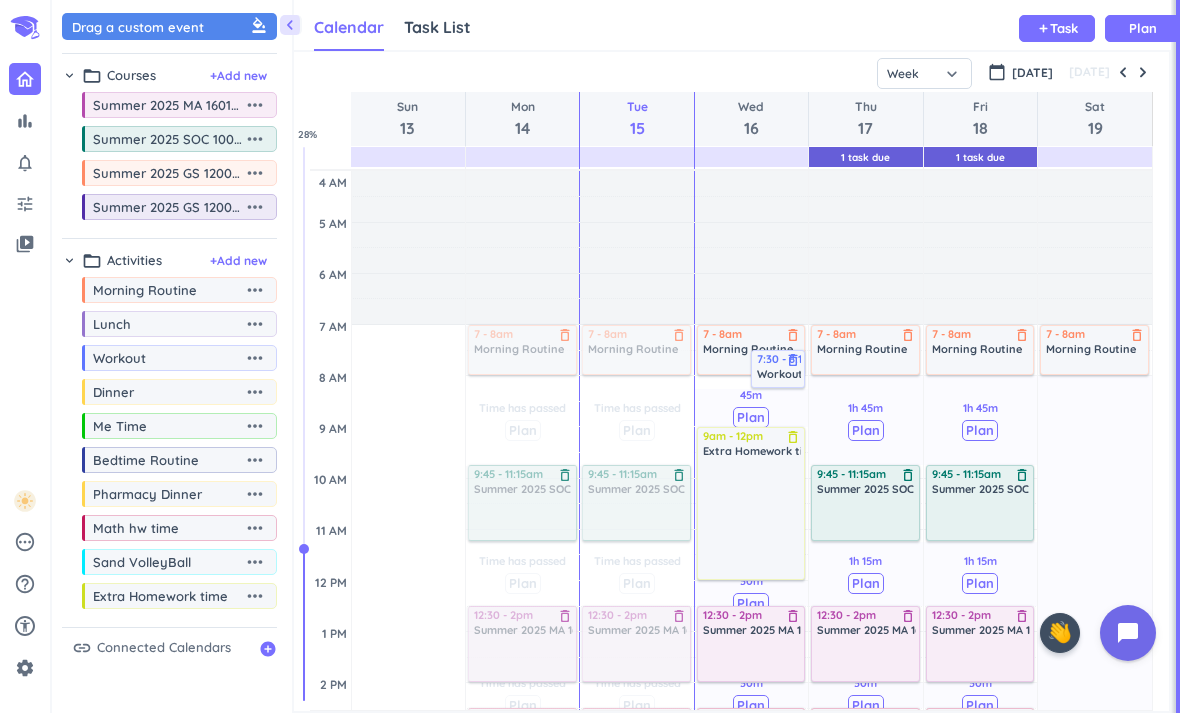 scroll, scrollTop: 0, scrollLeft: 0, axis: both 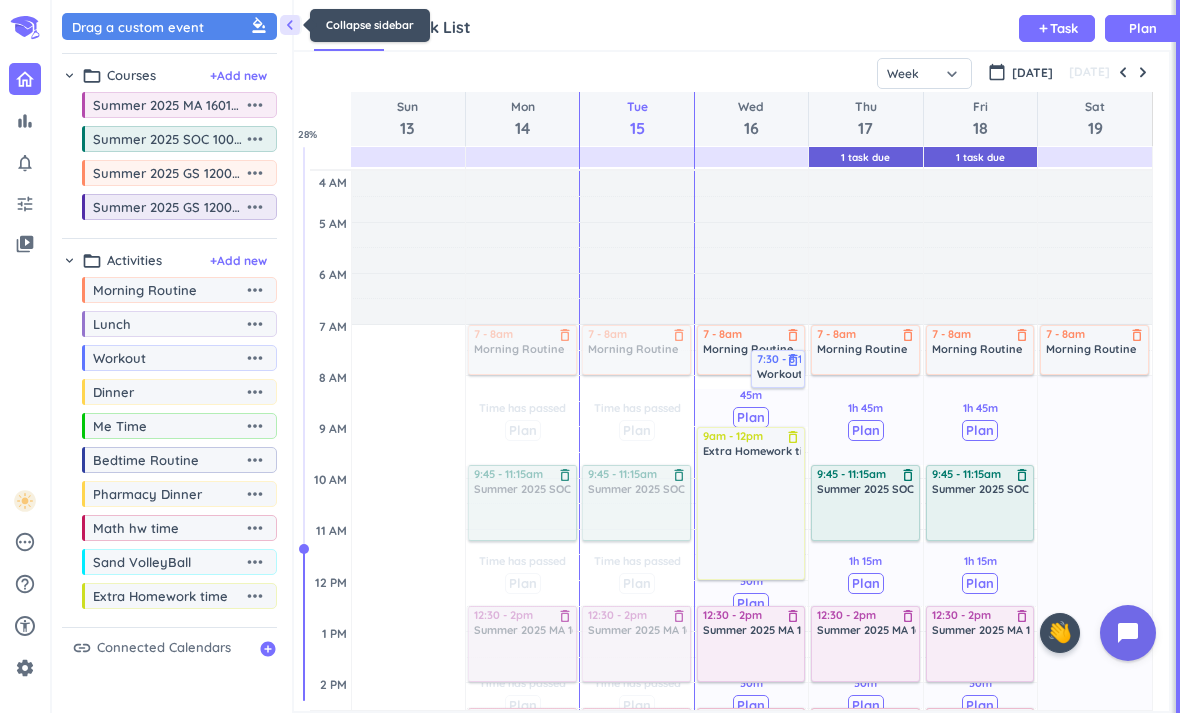 click on "chevron_left" at bounding box center [290, 25] 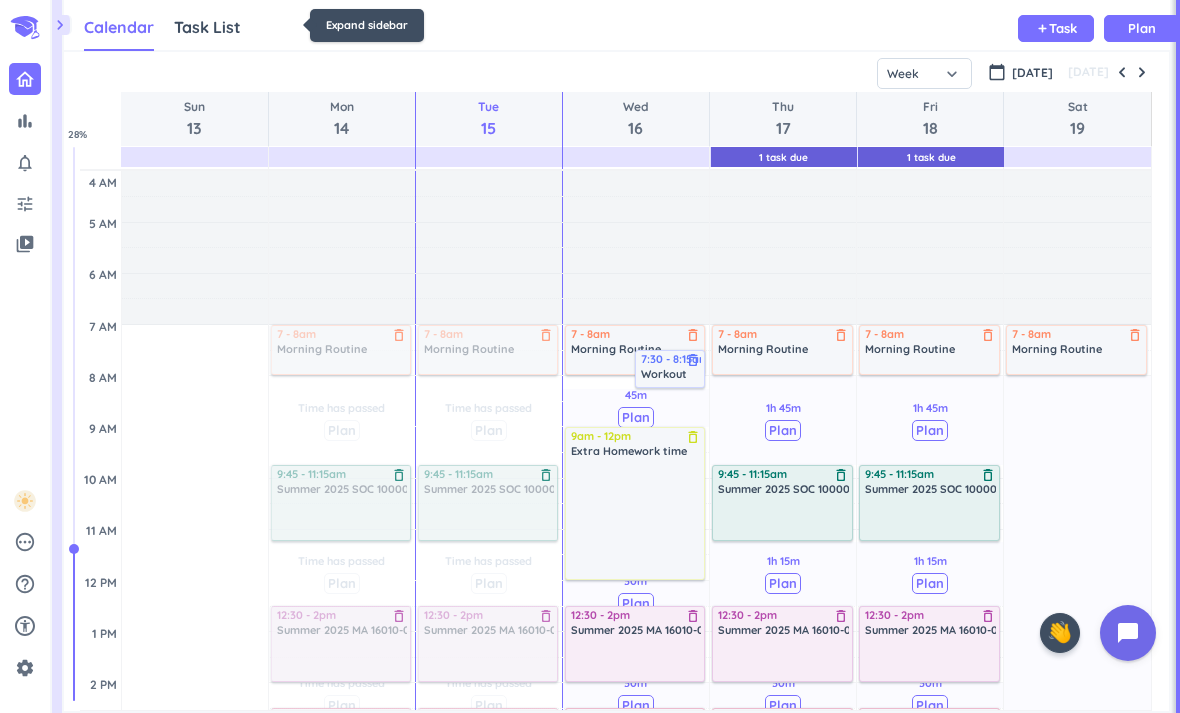 scroll, scrollTop: 659, scrollLeft: 1105, axis: both 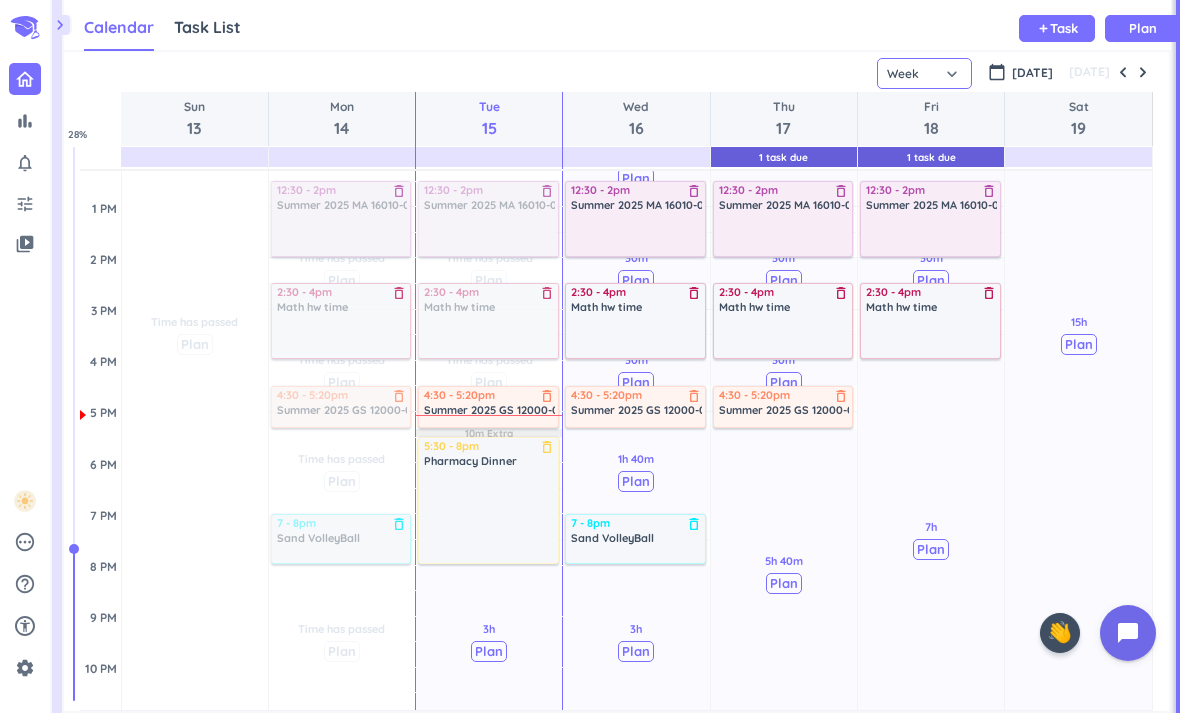 click on "Week" 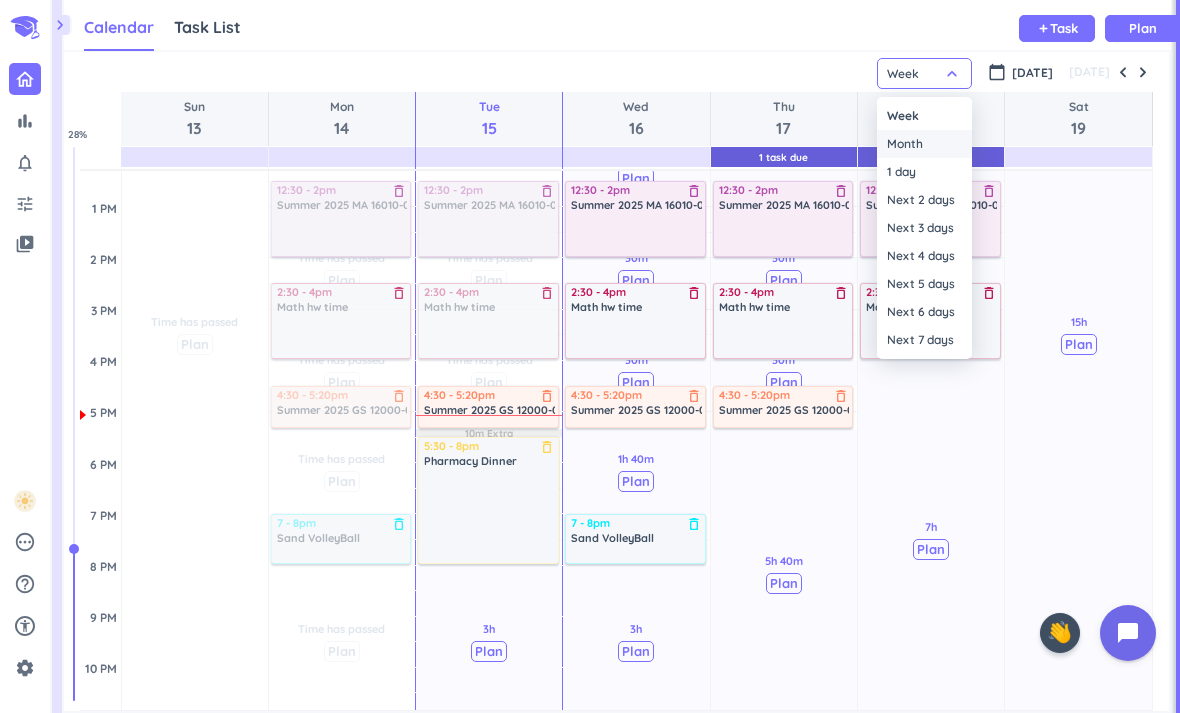 click on "Month" at bounding box center [924, 144] 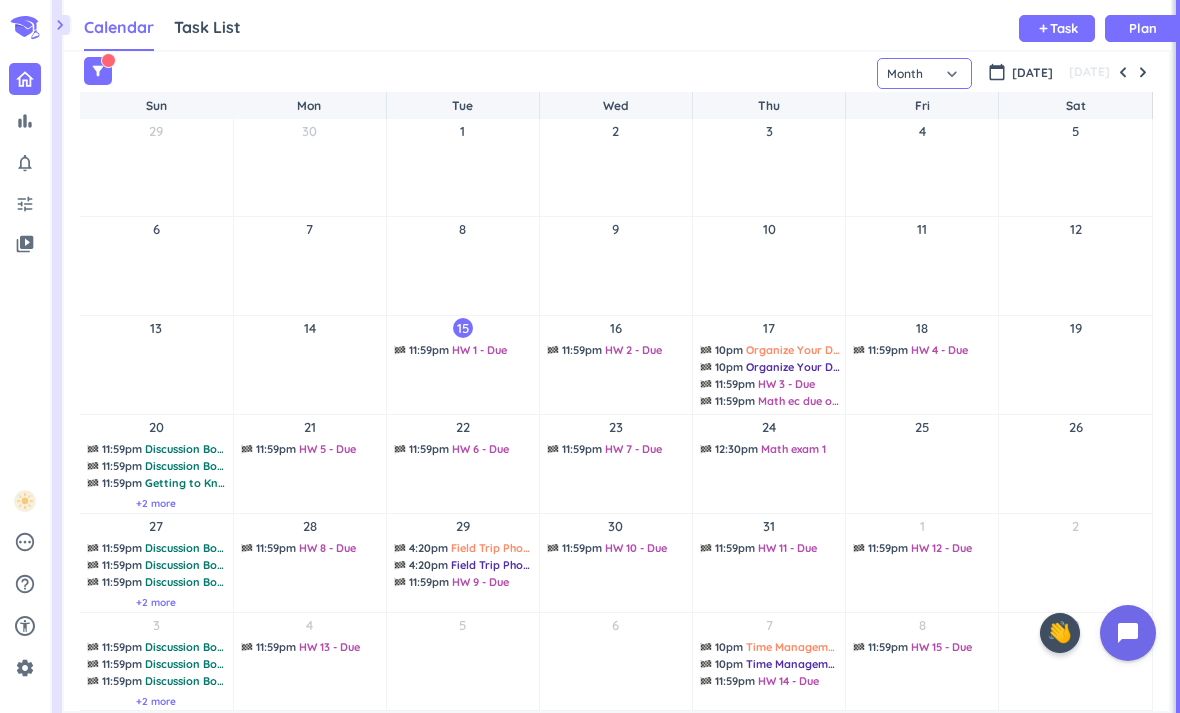 click on "Month" 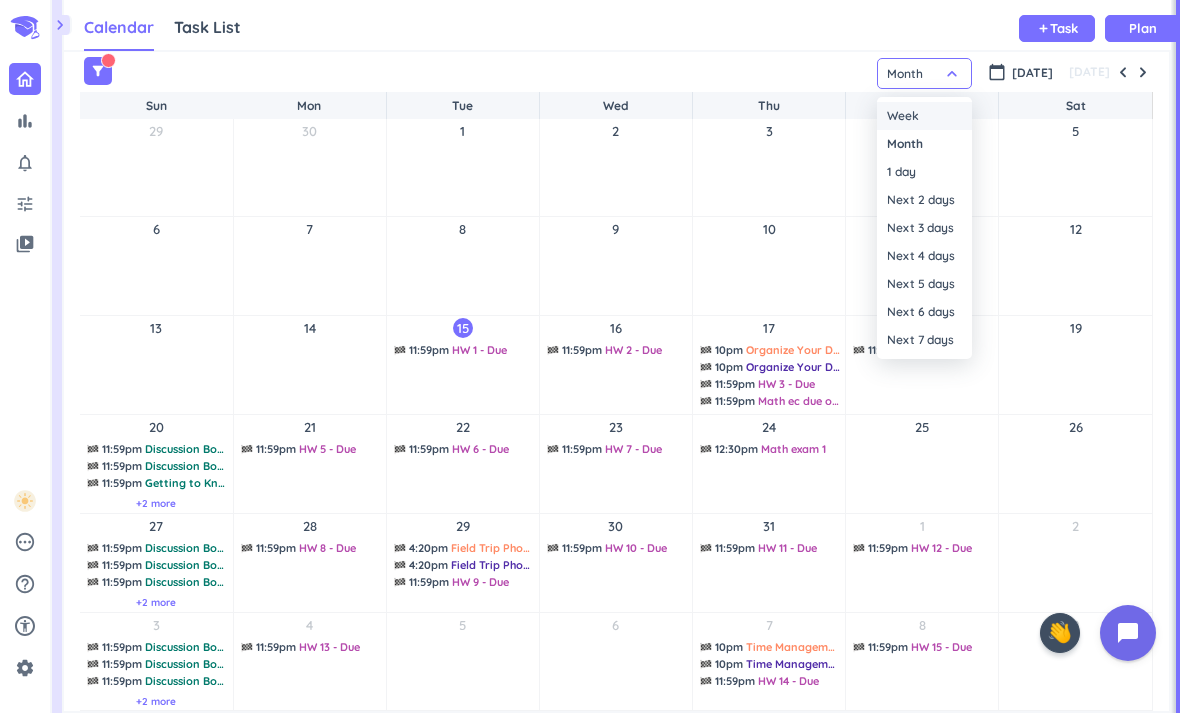 click on "Week" at bounding box center (924, 116) 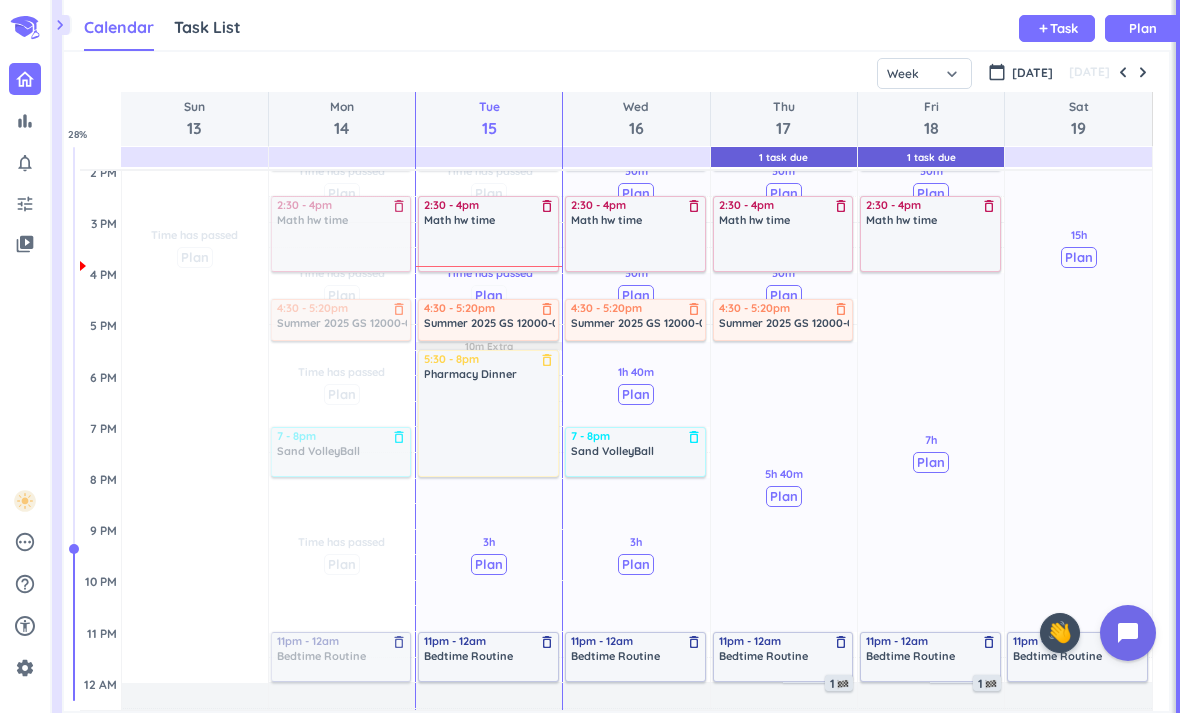 scroll, scrollTop: 513, scrollLeft: 0, axis: vertical 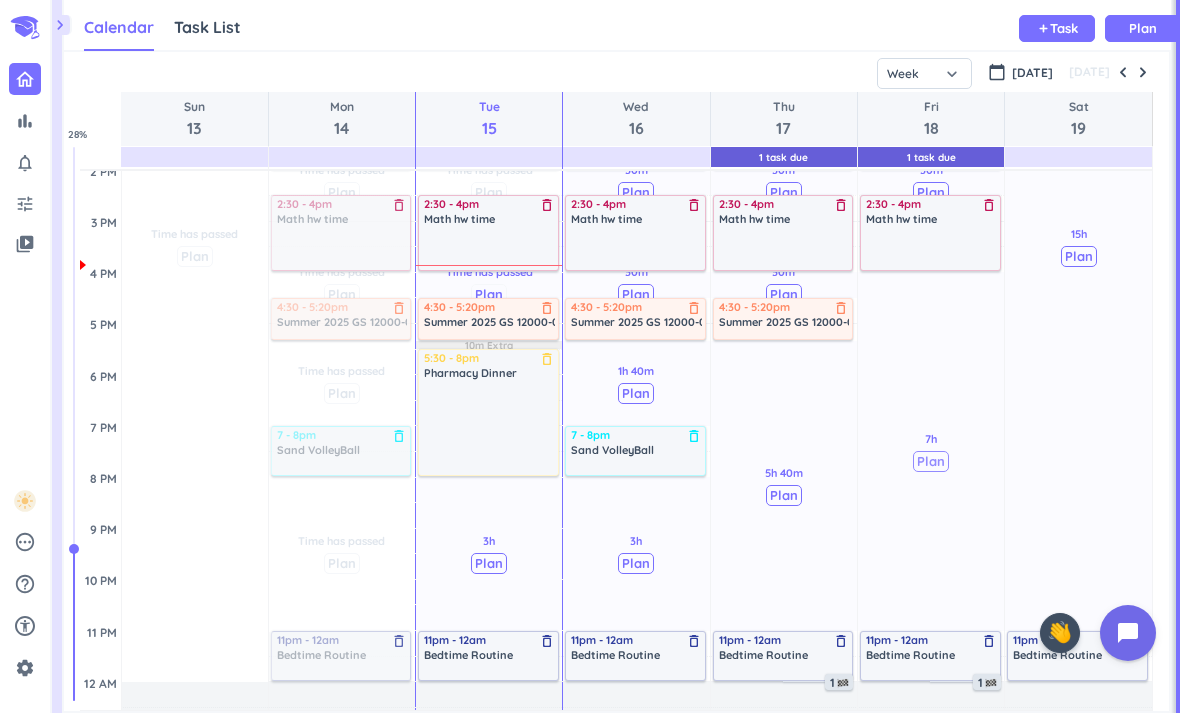 click on "Plan" at bounding box center [931, 461] 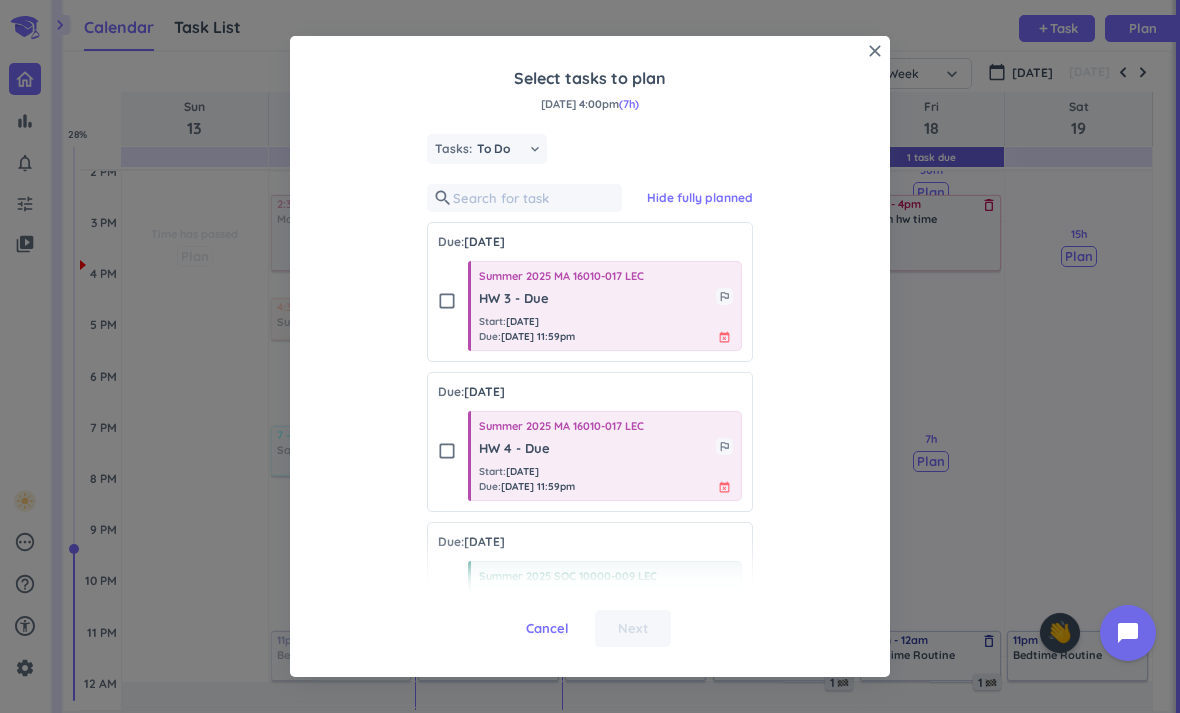 click on "close" at bounding box center [875, 51] 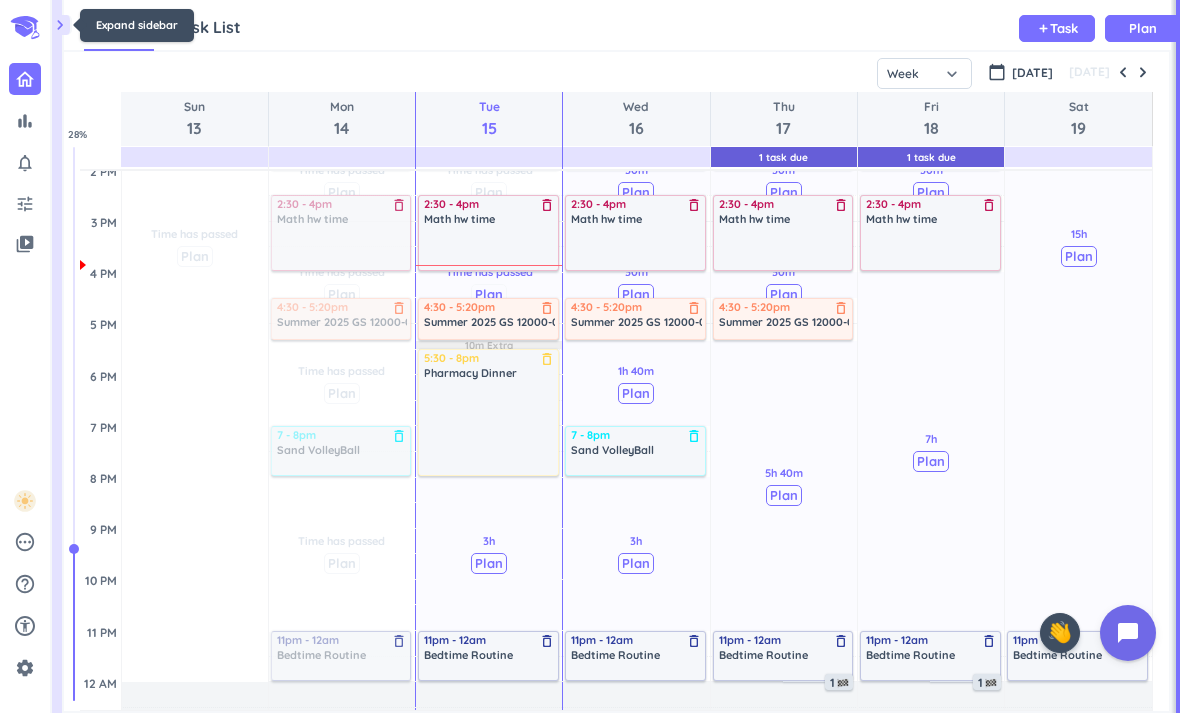 click on "chevron_right" at bounding box center (60, 25) 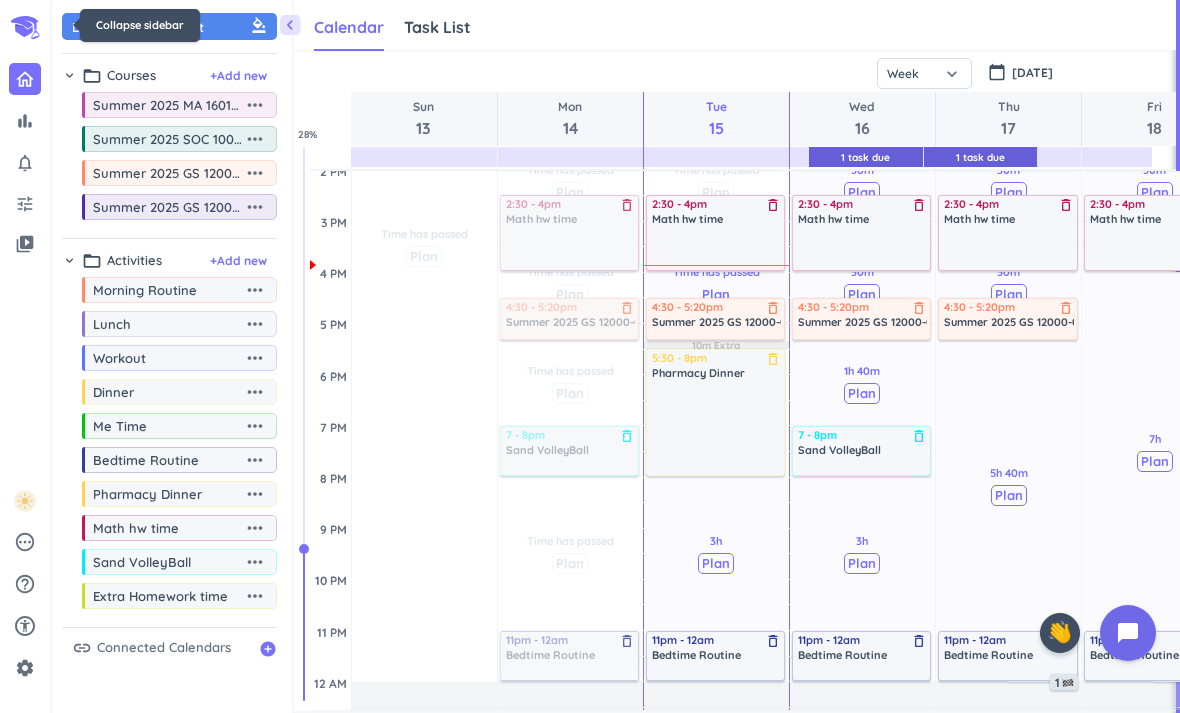 scroll, scrollTop: 50, scrollLeft: 1100, axis: both 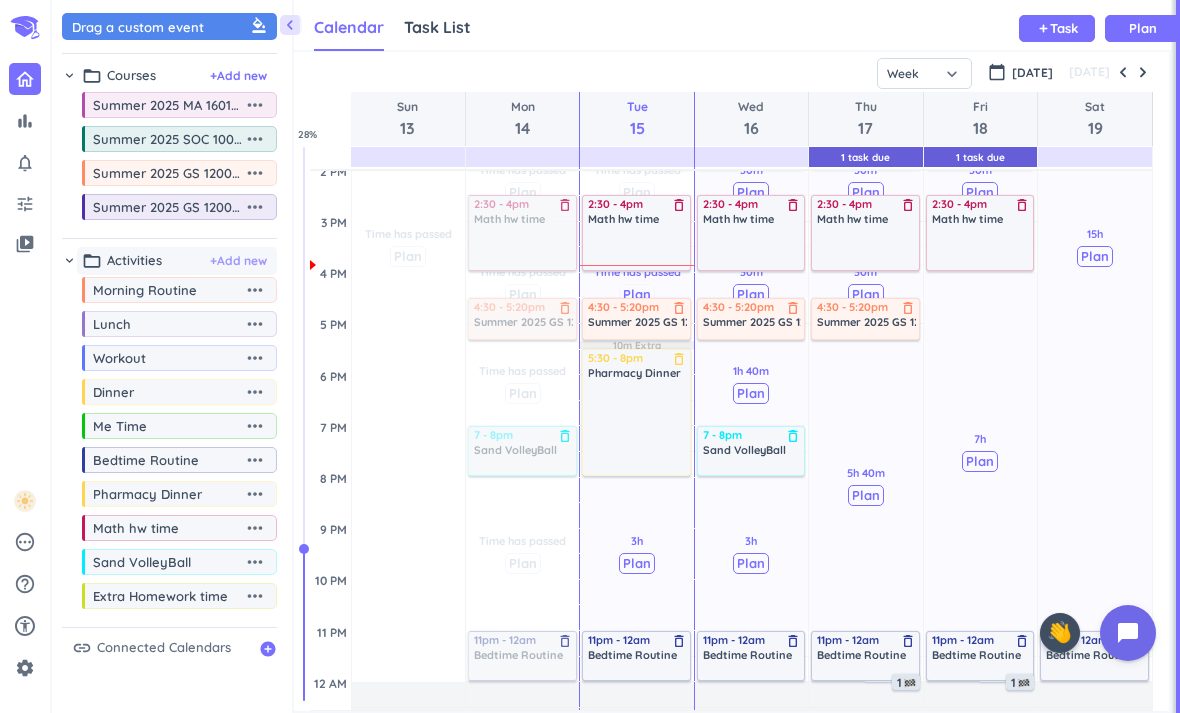 click on "+  Add new" at bounding box center [238, 261] 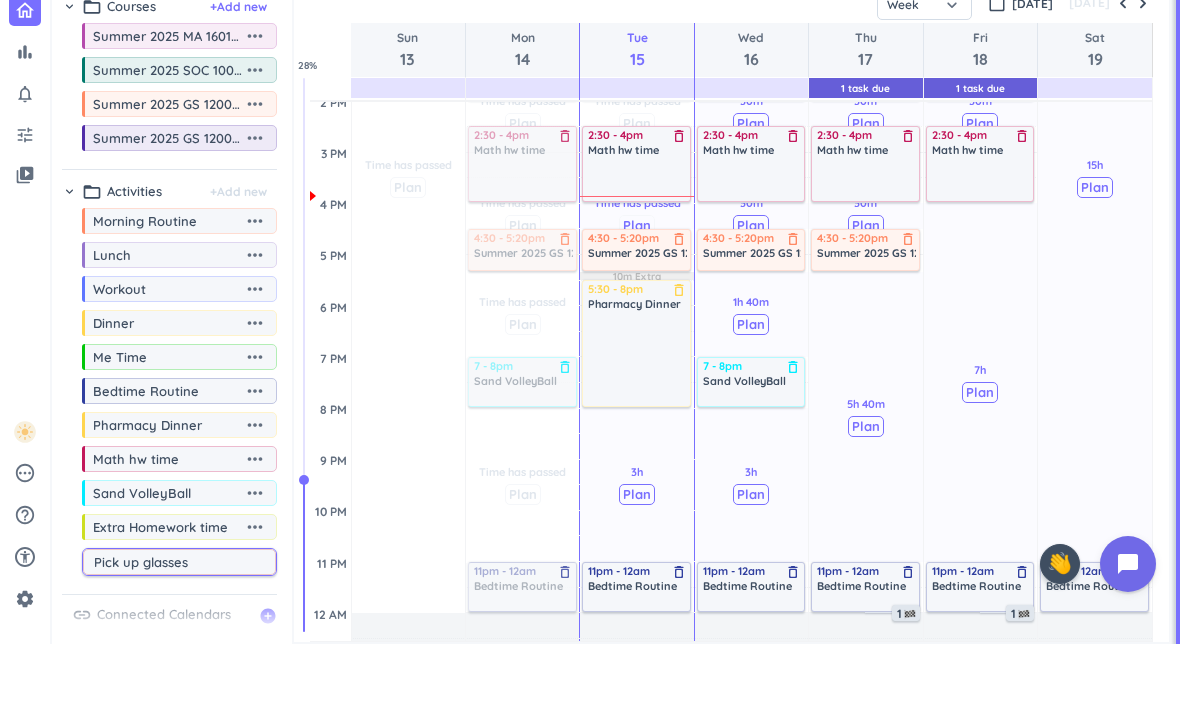 type on "Pick up glasses" 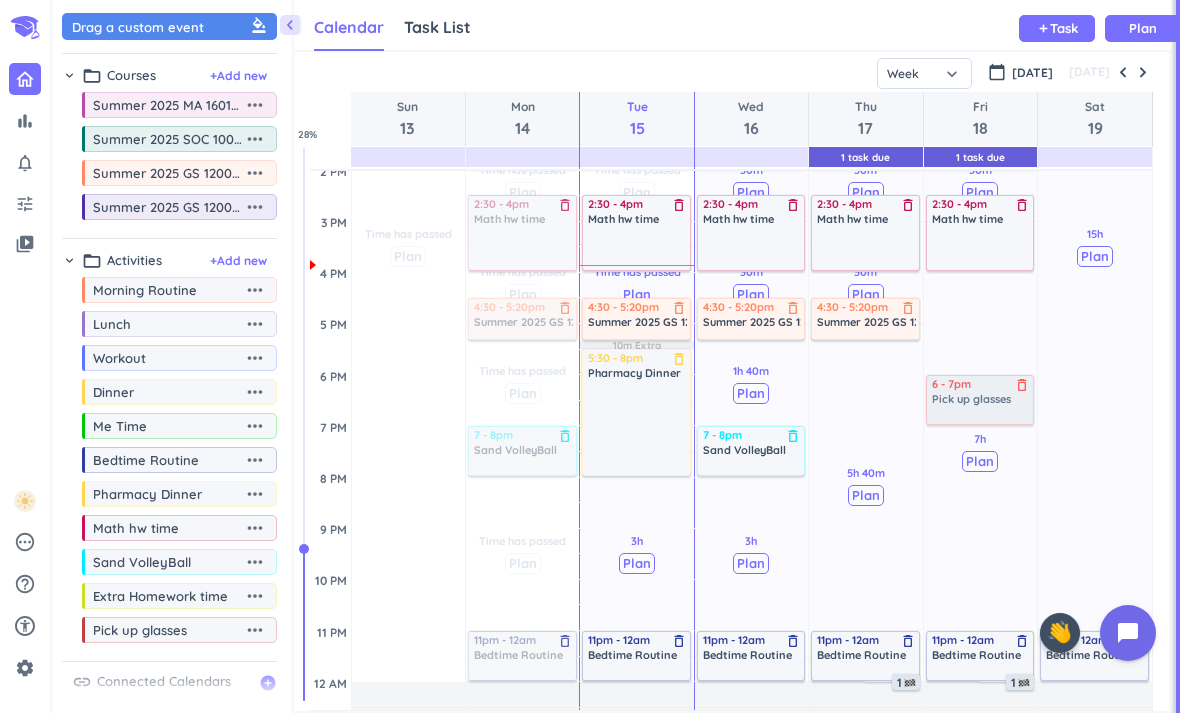 drag, startPoint x: 167, startPoint y: 647, endPoint x: 926, endPoint y: 376, distance: 805.92926 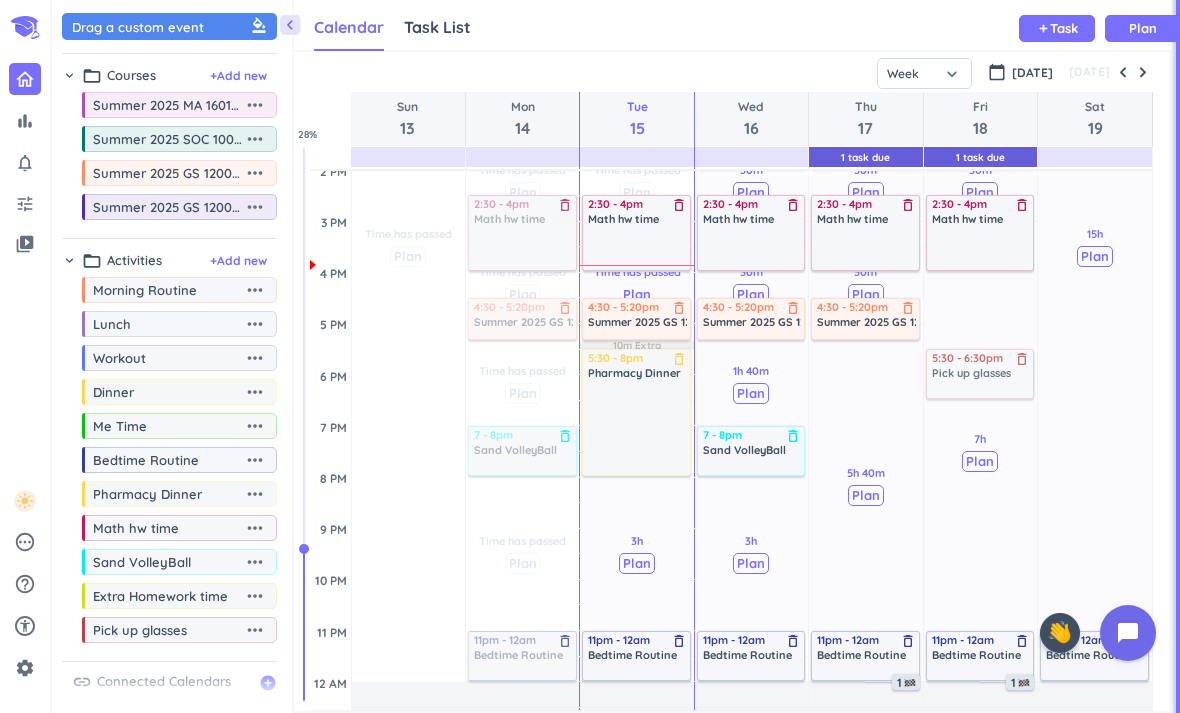 drag, startPoint x: 959, startPoint y: 398, endPoint x: 957, endPoint y: 373, distance: 25.079872 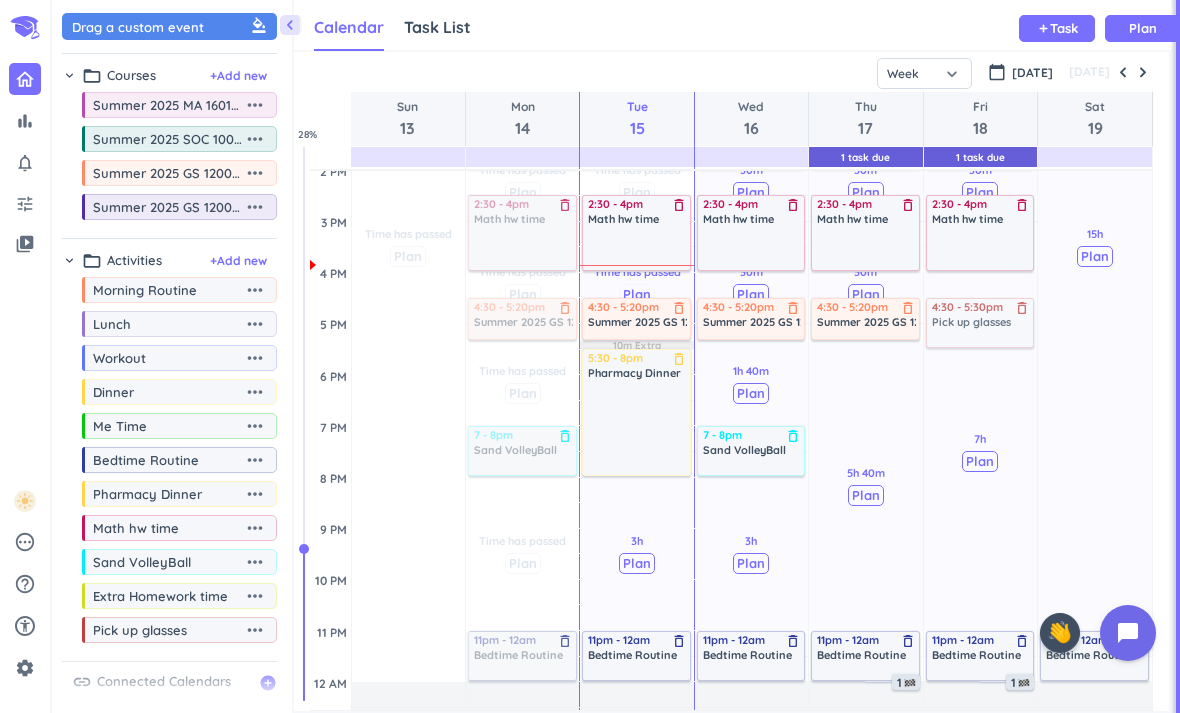 drag, startPoint x: 957, startPoint y: 373, endPoint x: 954, endPoint y: 309, distance: 64.070274 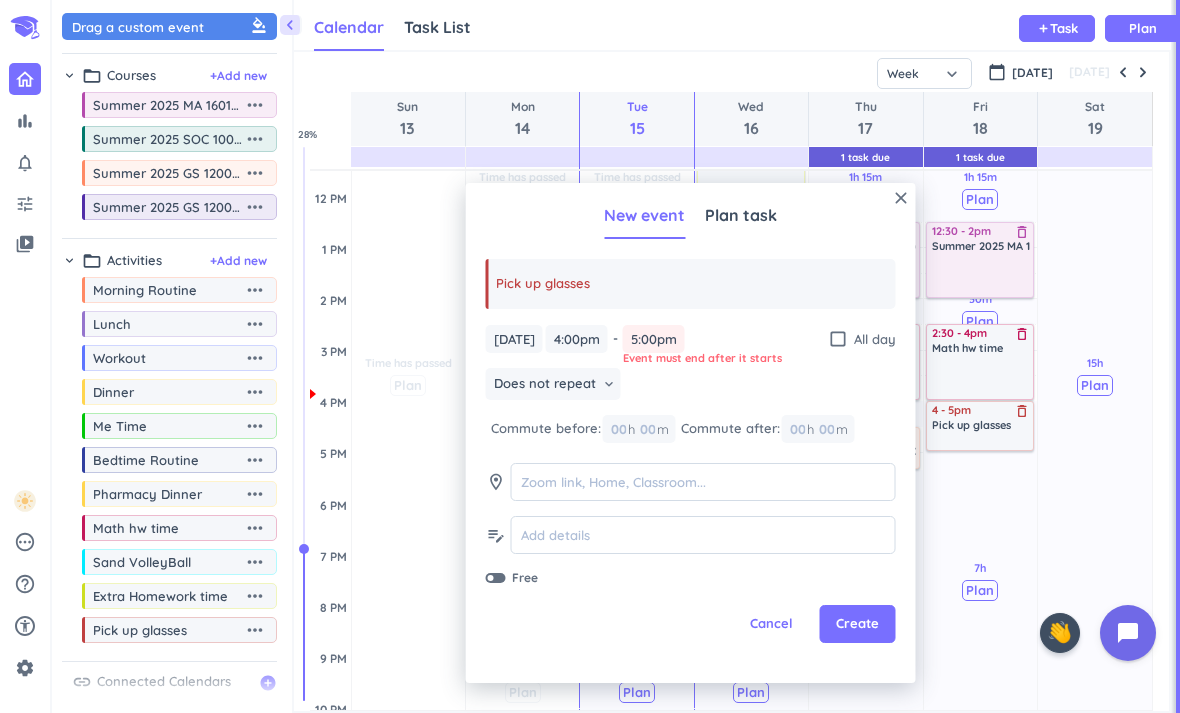 scroll, scrollTop: 377, scrollLeft: 0, axis: vertical 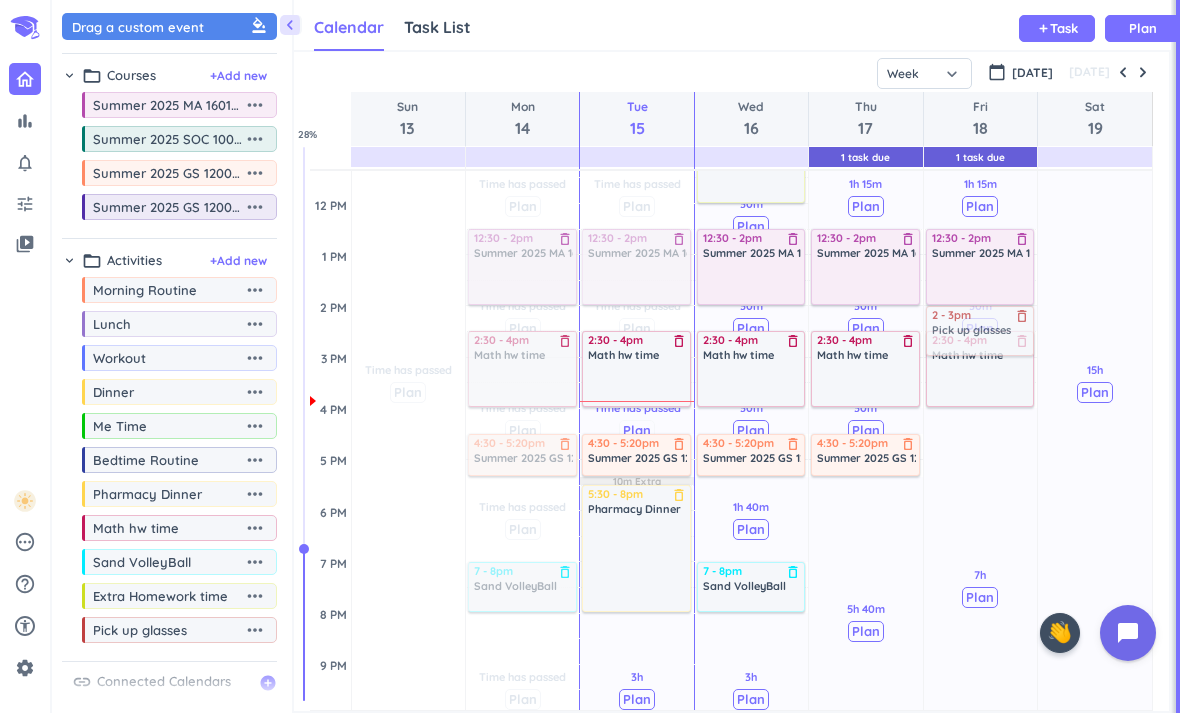 drag, startPoint x: 974, startPoint y: 432, endPoint x: 975, endPoint y: 332, distance: 100.005 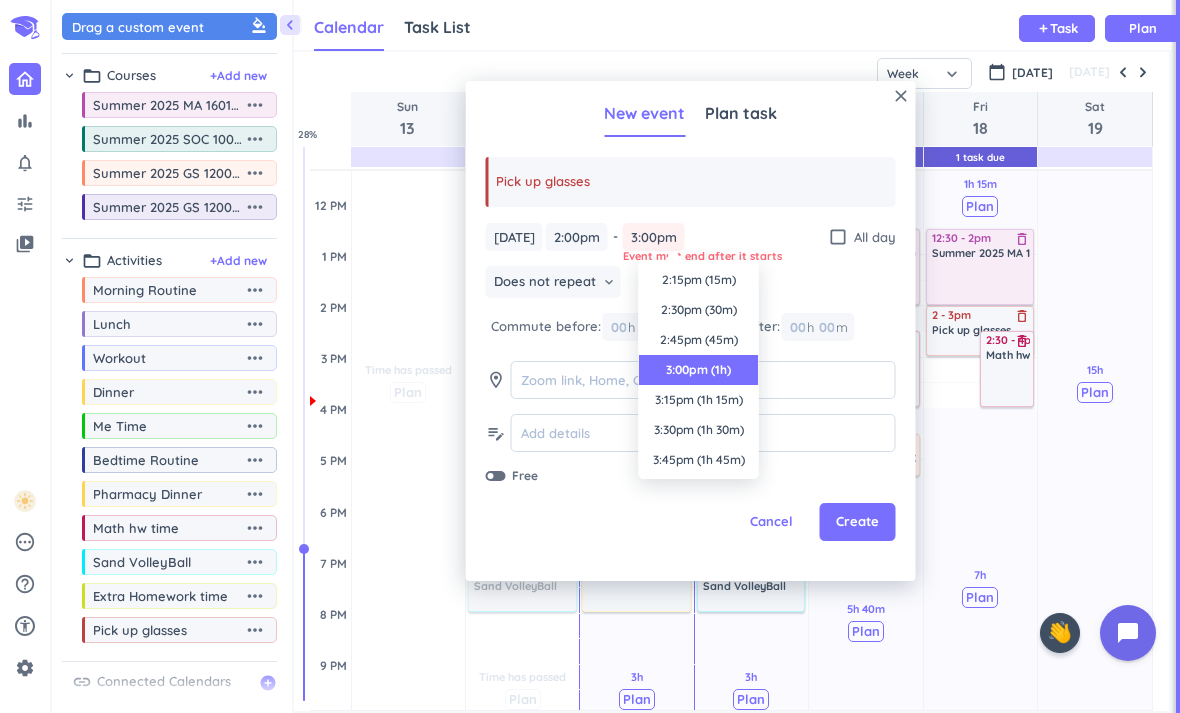 click on "3:00pm" at bounding box center (654, 237) 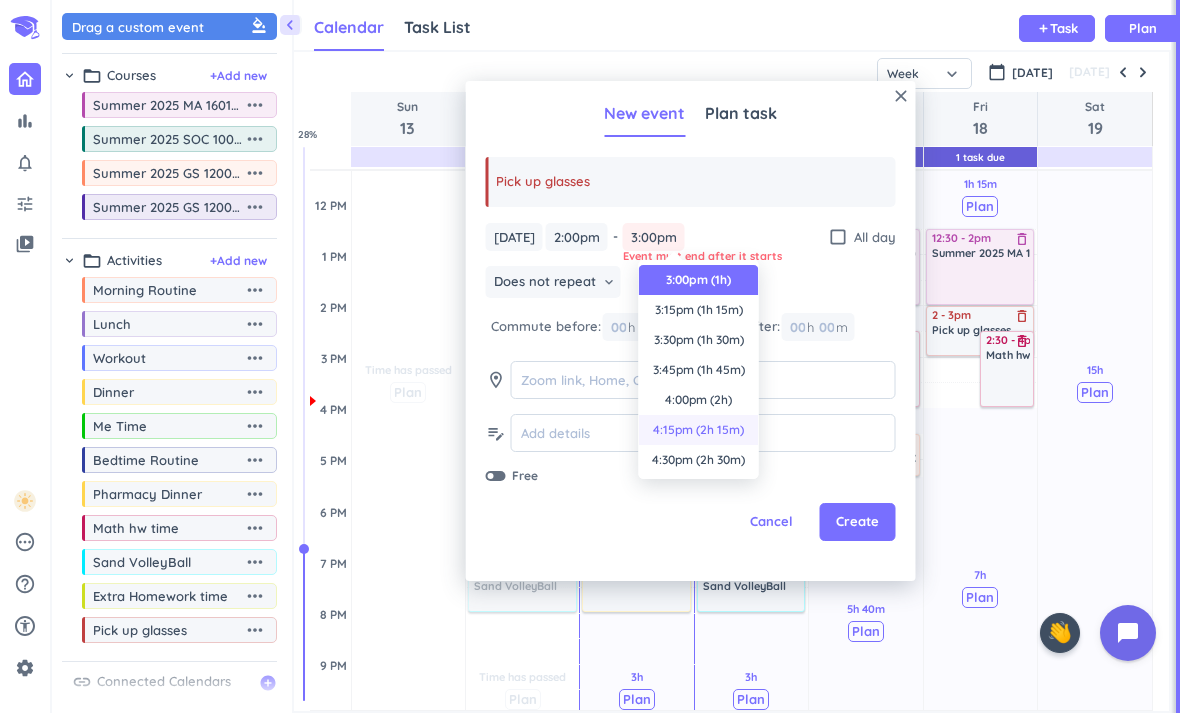 scroll, scrollTop: 179, scrollLeft: 0, axis: vertical 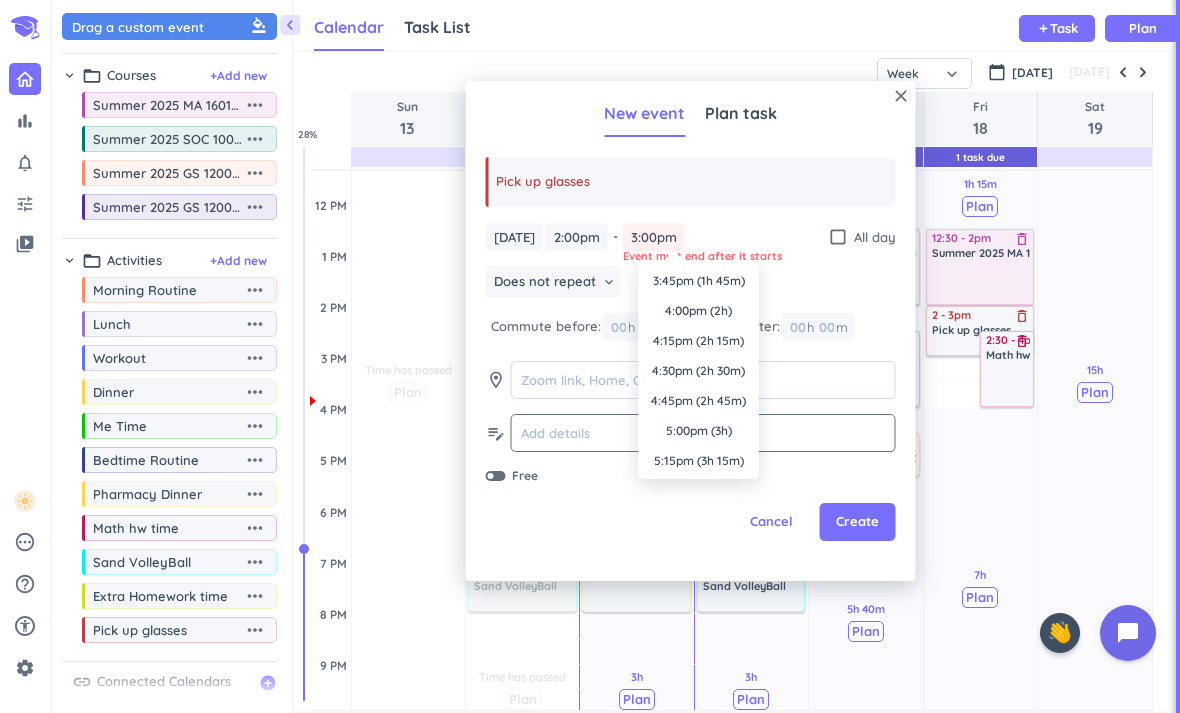 click on "5:00pm (3h)" at bounding box center [699, 431] 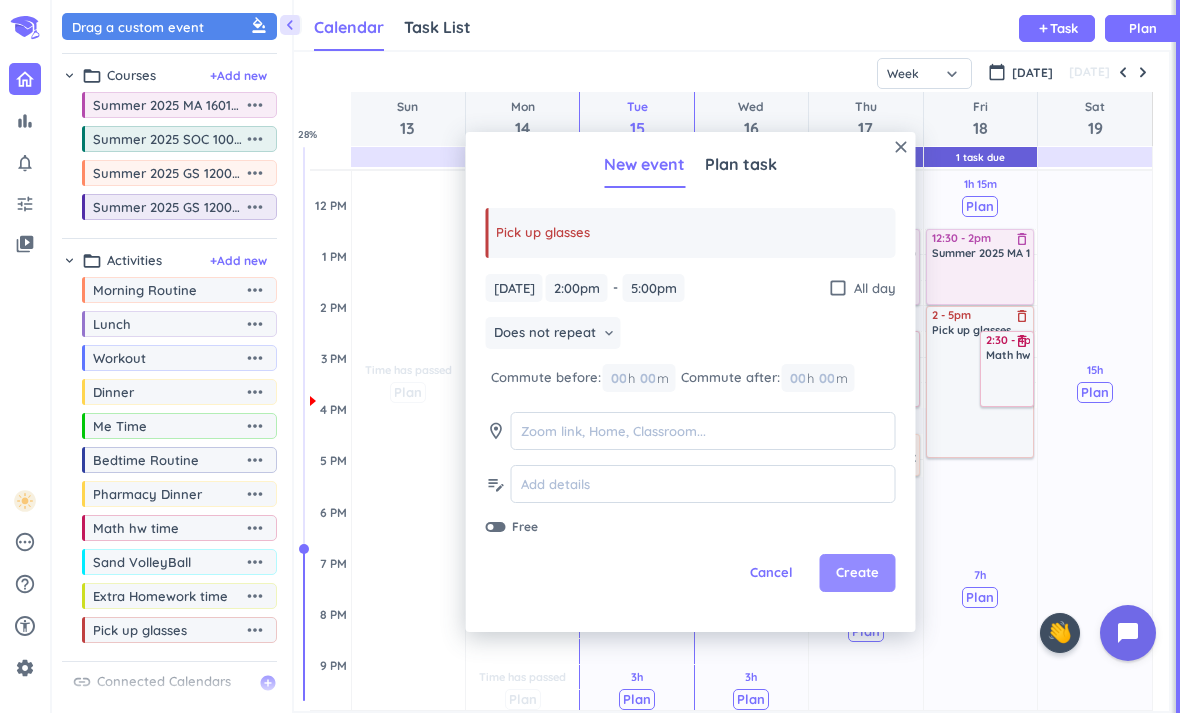 click on "Create" at bounding box center (858, 573) 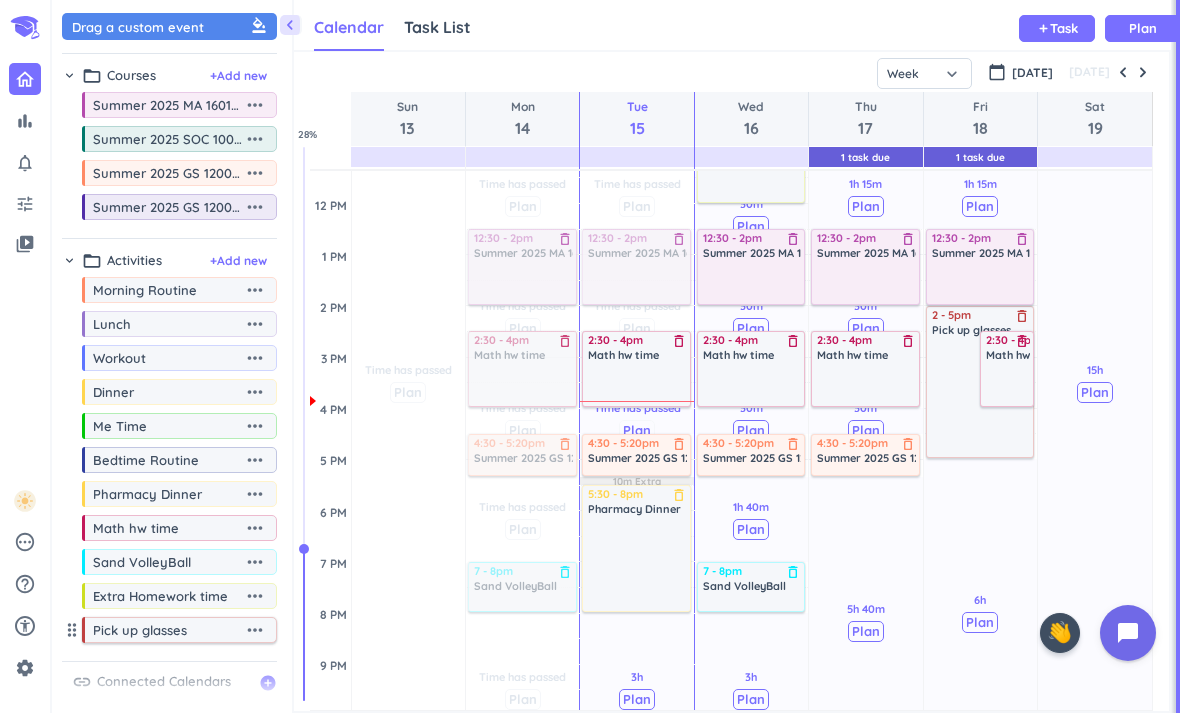 click on "more_horiz" at bounding box center (255, 630) 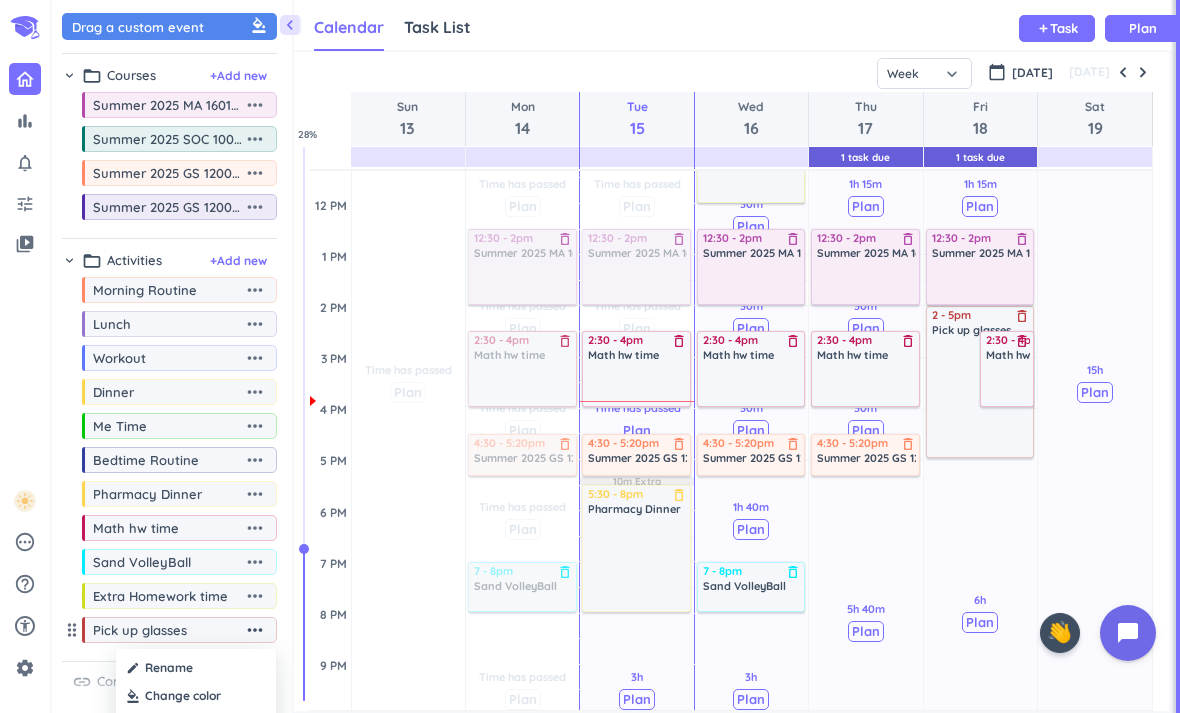 click at bounding box center [196, 696] 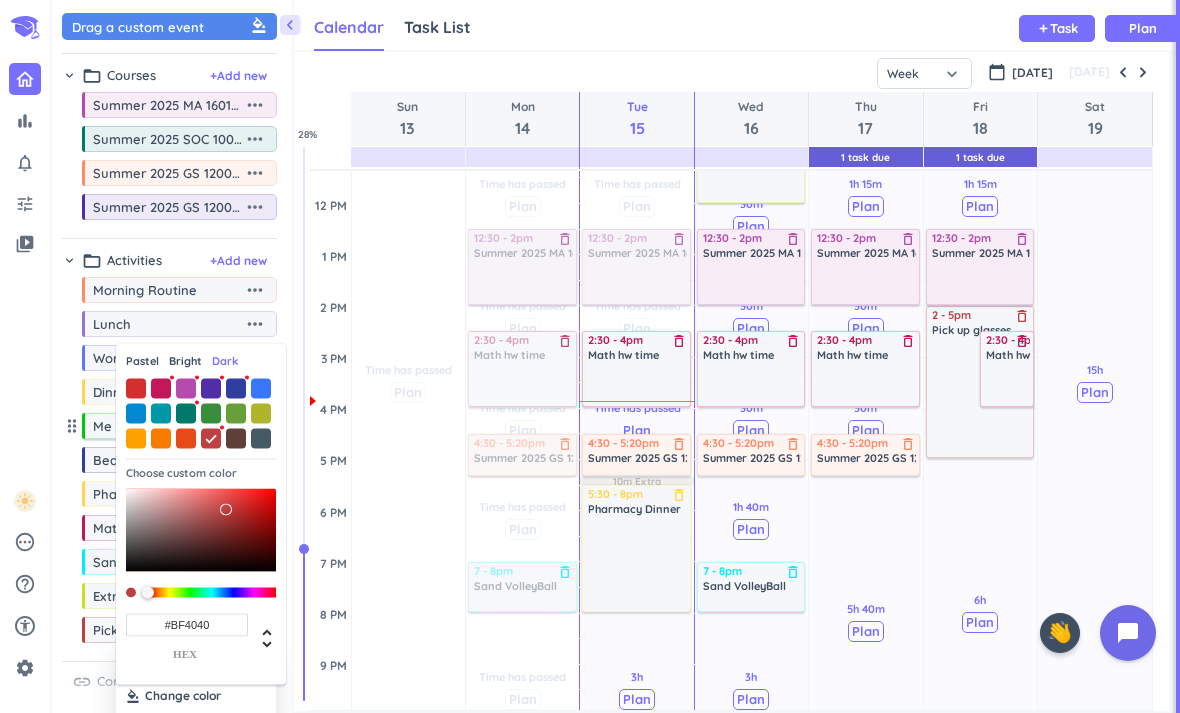 click at bounding box center [236, 438] 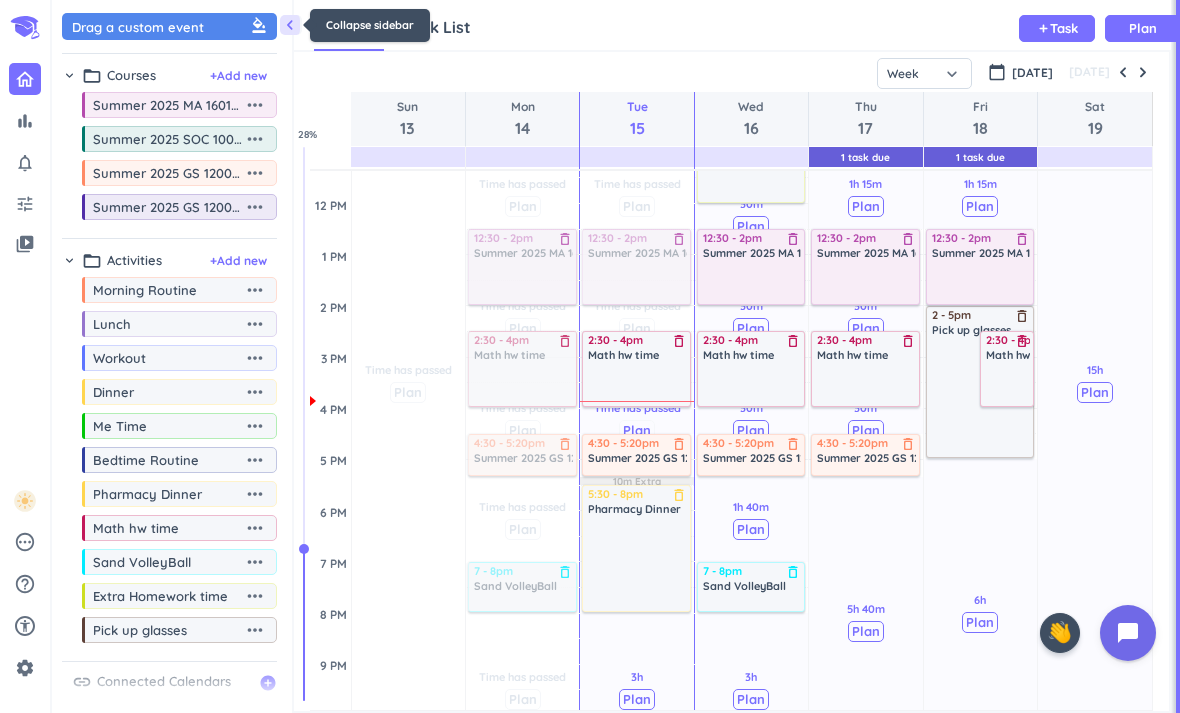 click on "chevron_left" at bounding box center (290, 25) 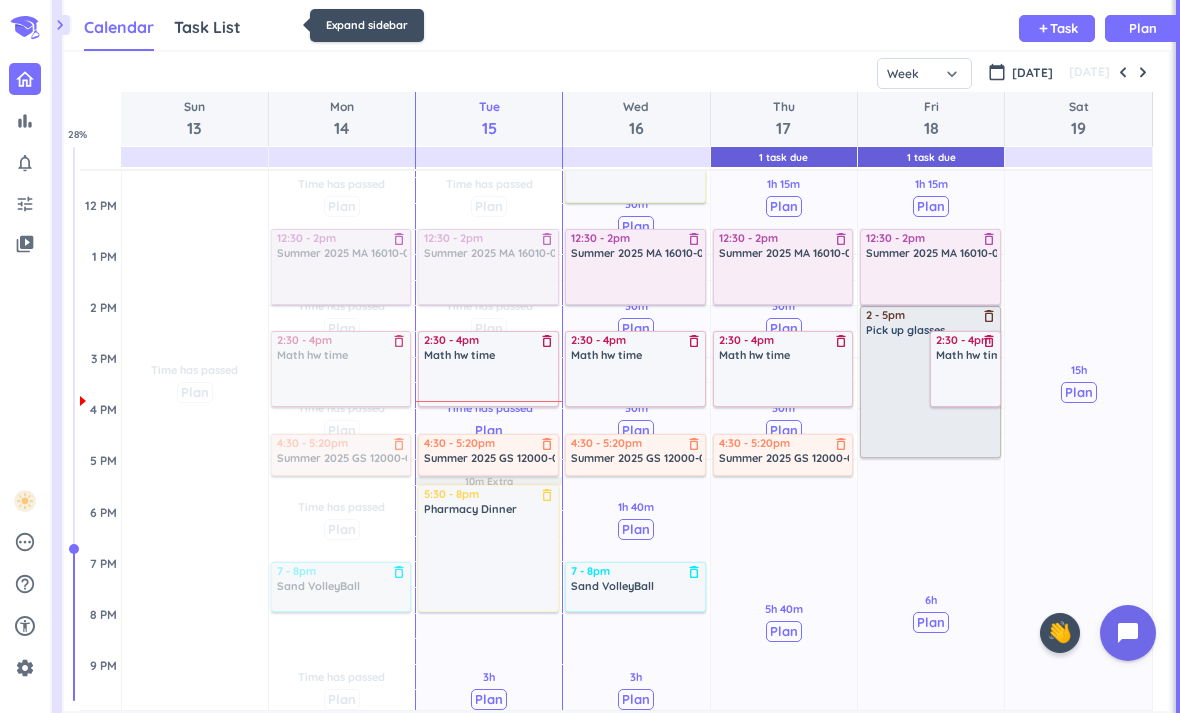 scroll, scrollTop: 1, scrollLeft: 1, axis: both 